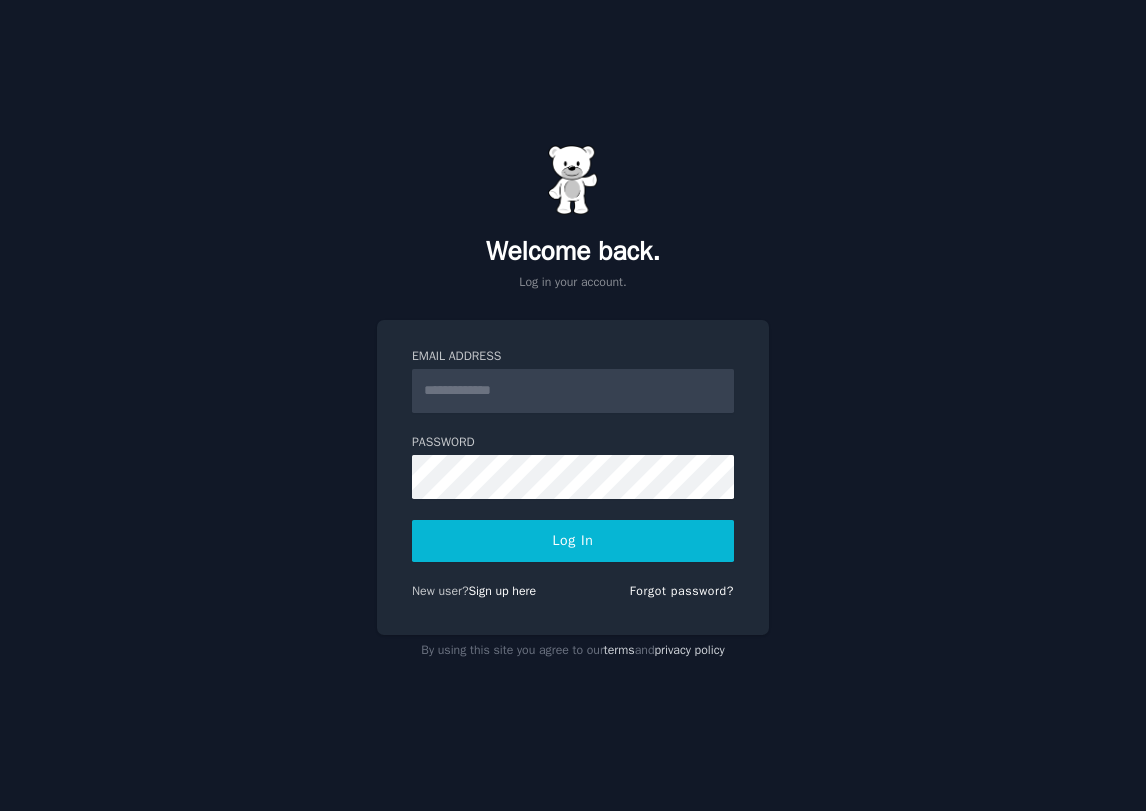 scroll, scrollTop: 0, scrollLeft: 0, axis: both 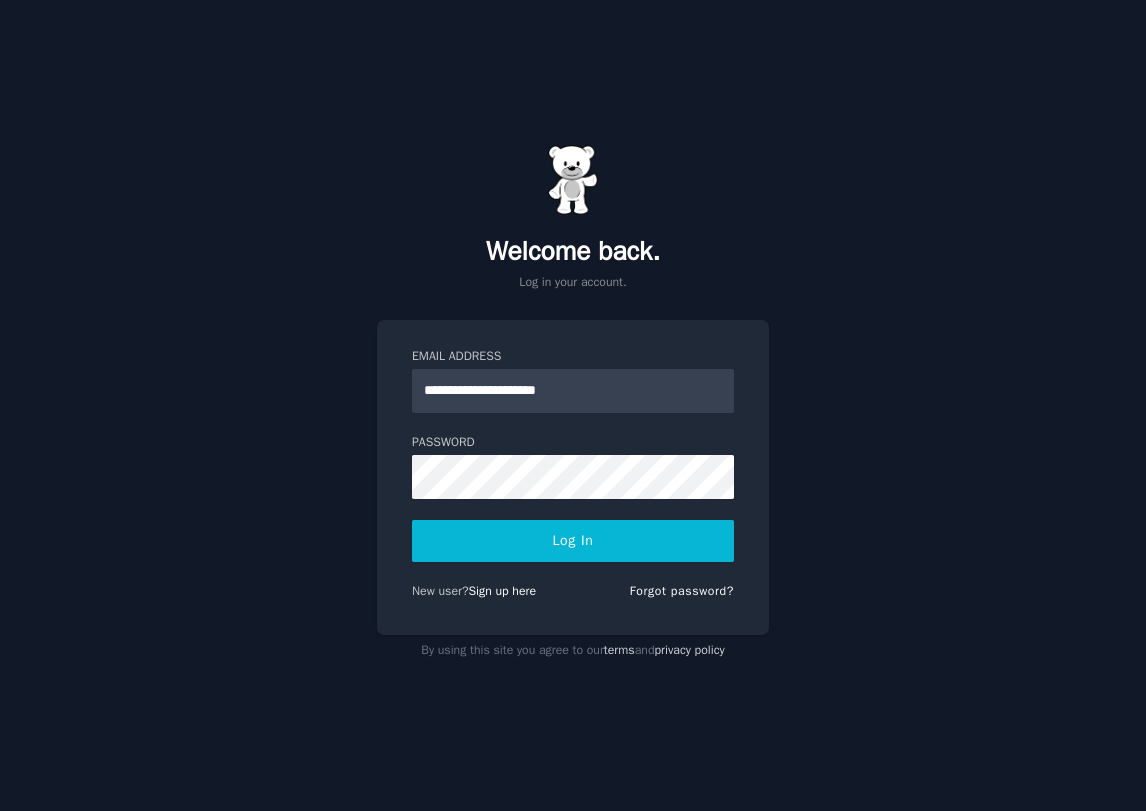 click on "**********" at bounding box center [573, 478] 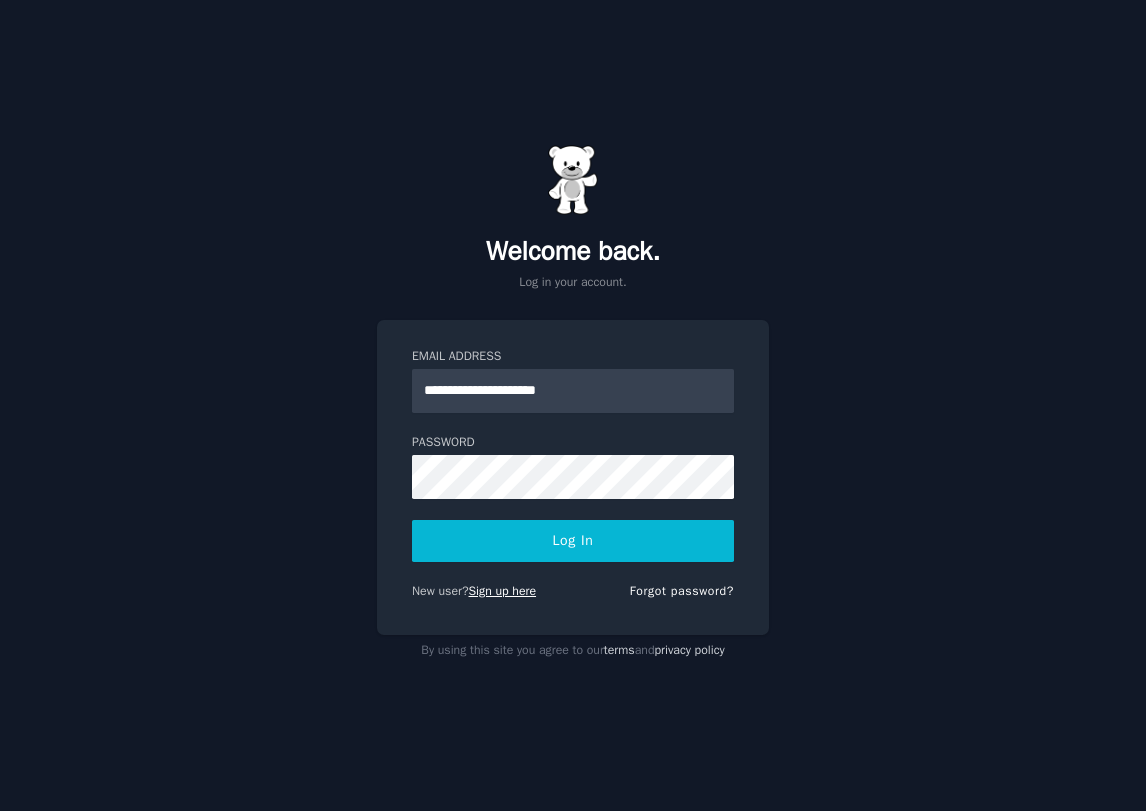 click on "Sign up here" at bounding box center (503, 591) 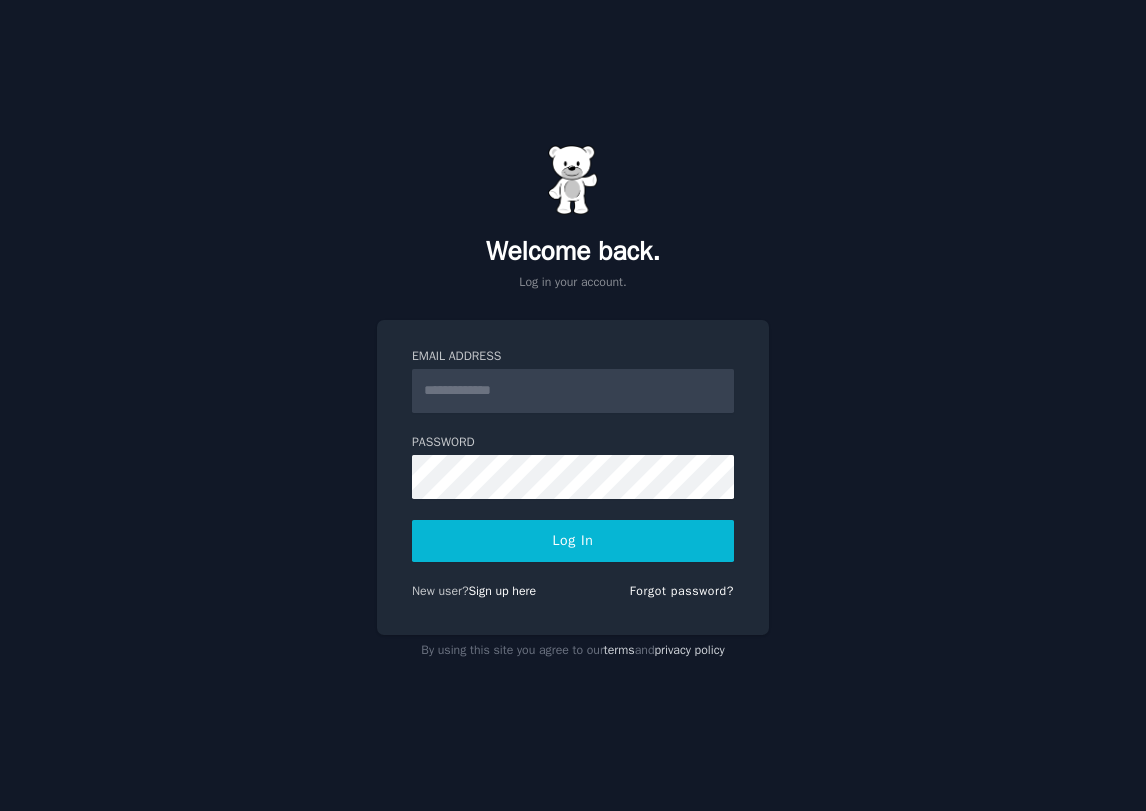 scroll, scrollTop: 0, scrollLeft: 0, axis: both 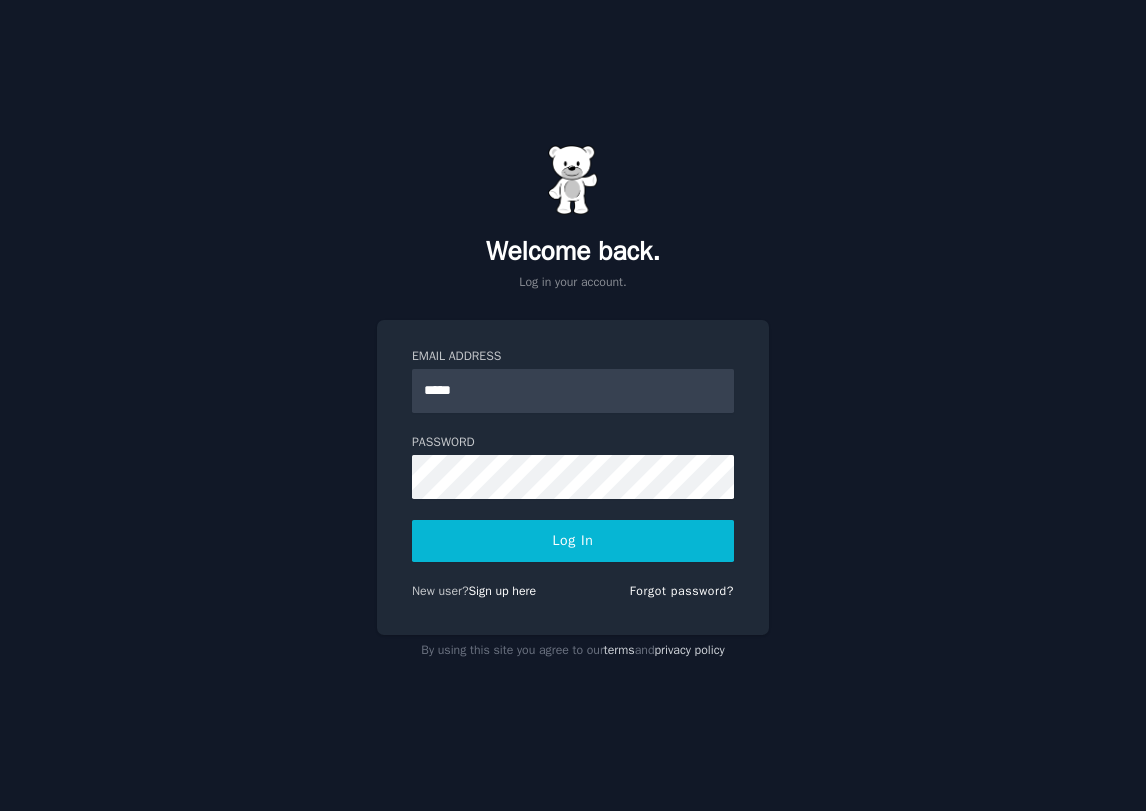 type on "**********" 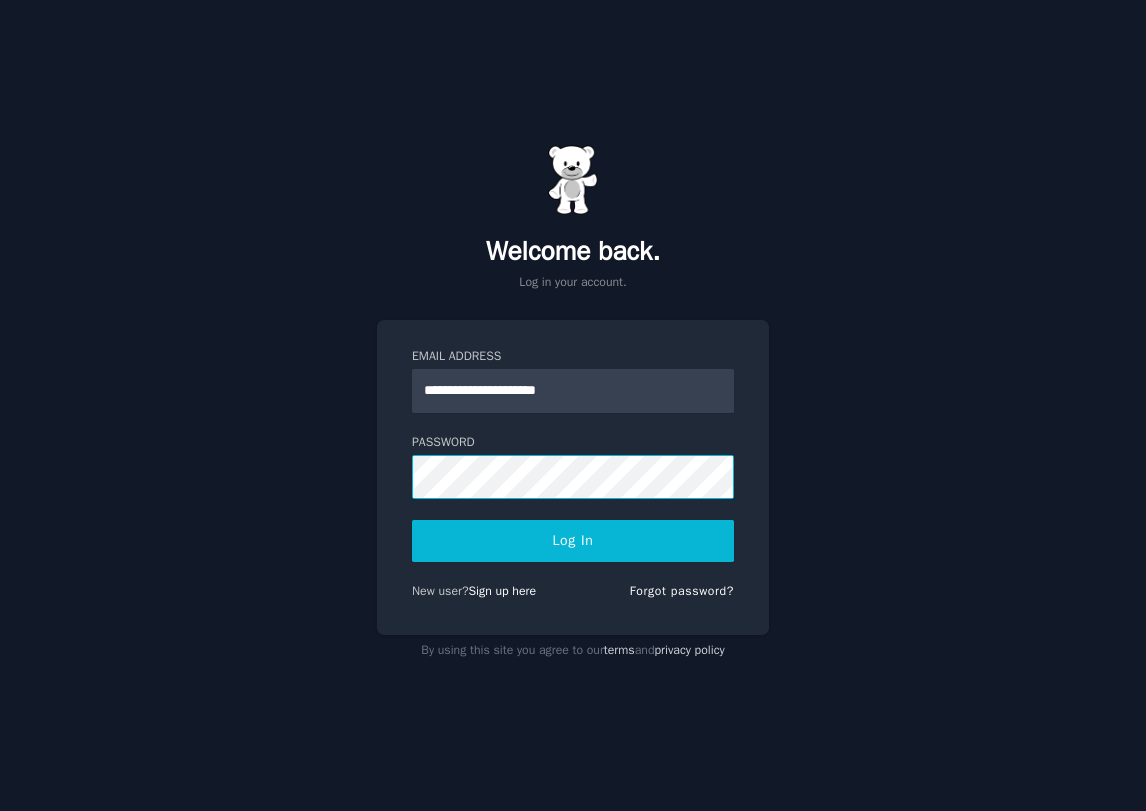 click on "Log In" at bounding box center (573, 541) 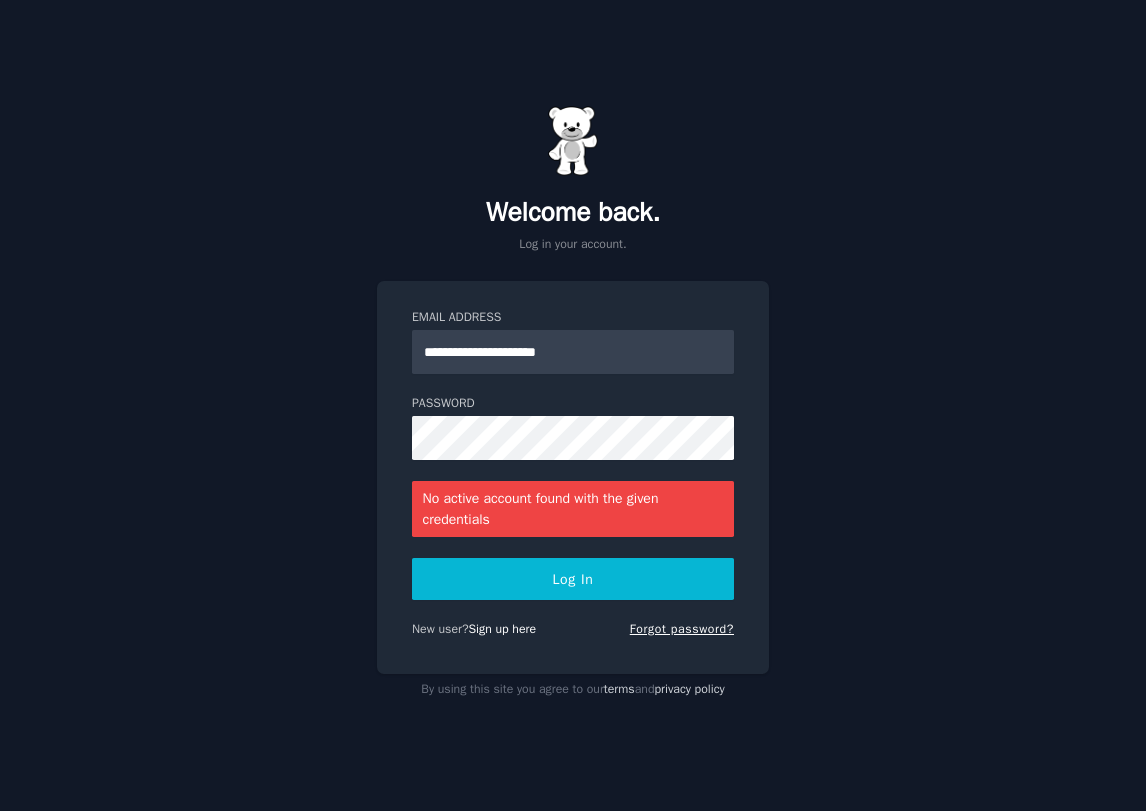 click on "Forgot password?" at bounding box center (682, 629) 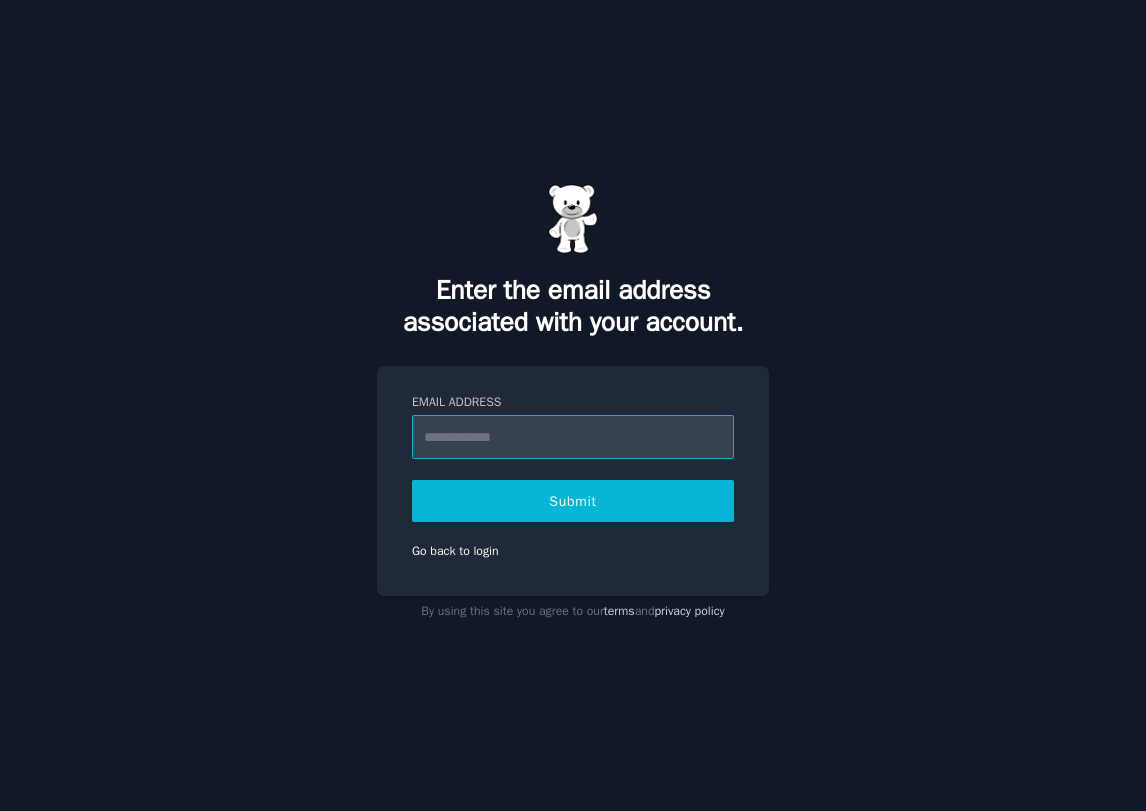 click on "Email Address" at bounding box center [573, 437] 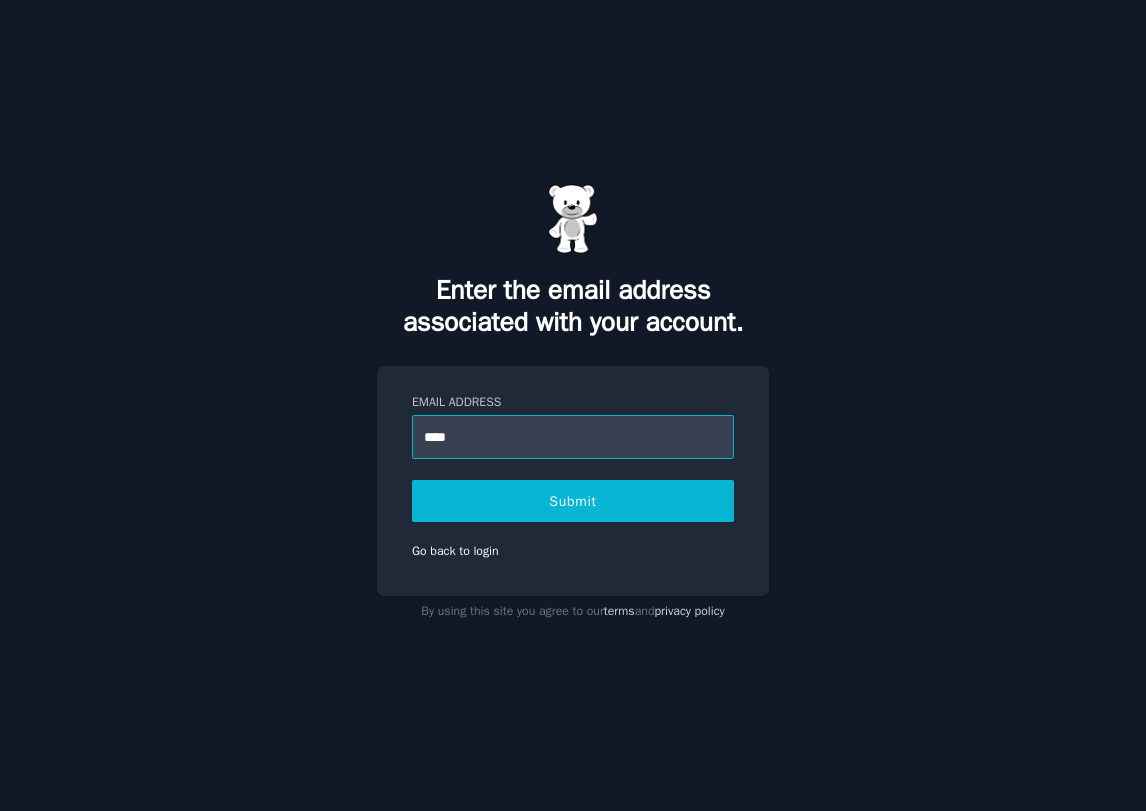 type on "**********" 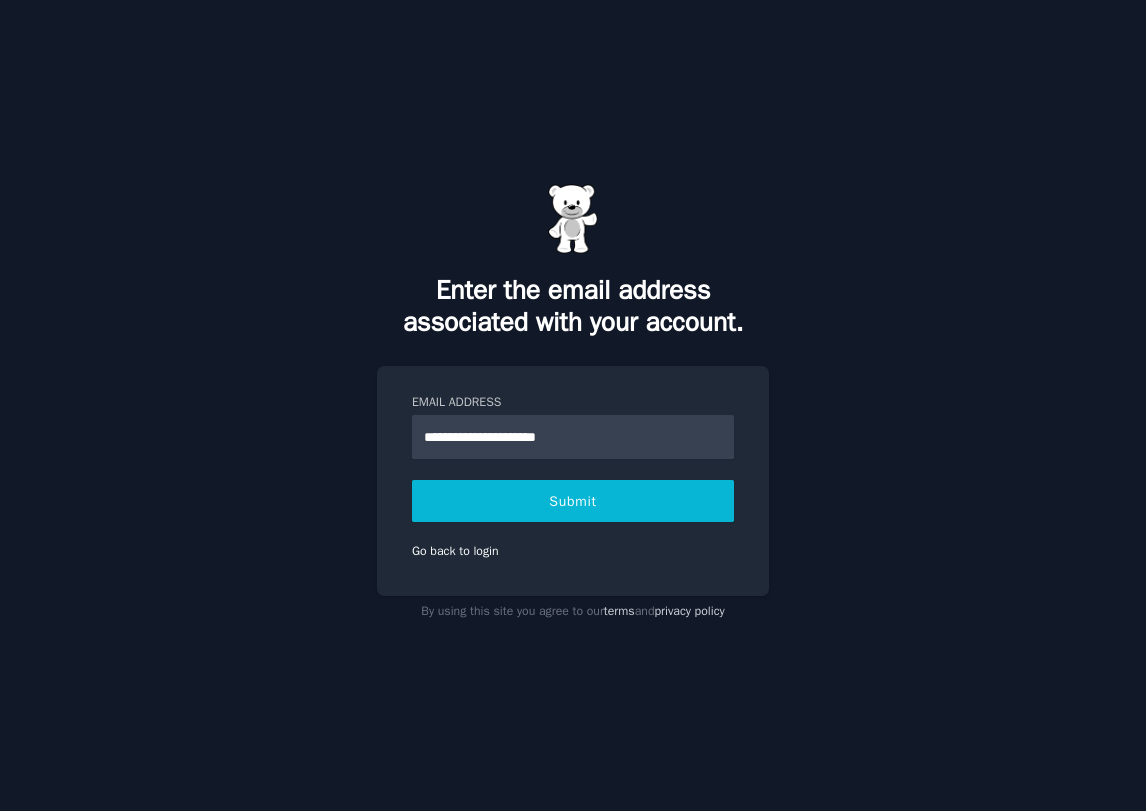 click on "Submit" at bounding box center [573, 501] 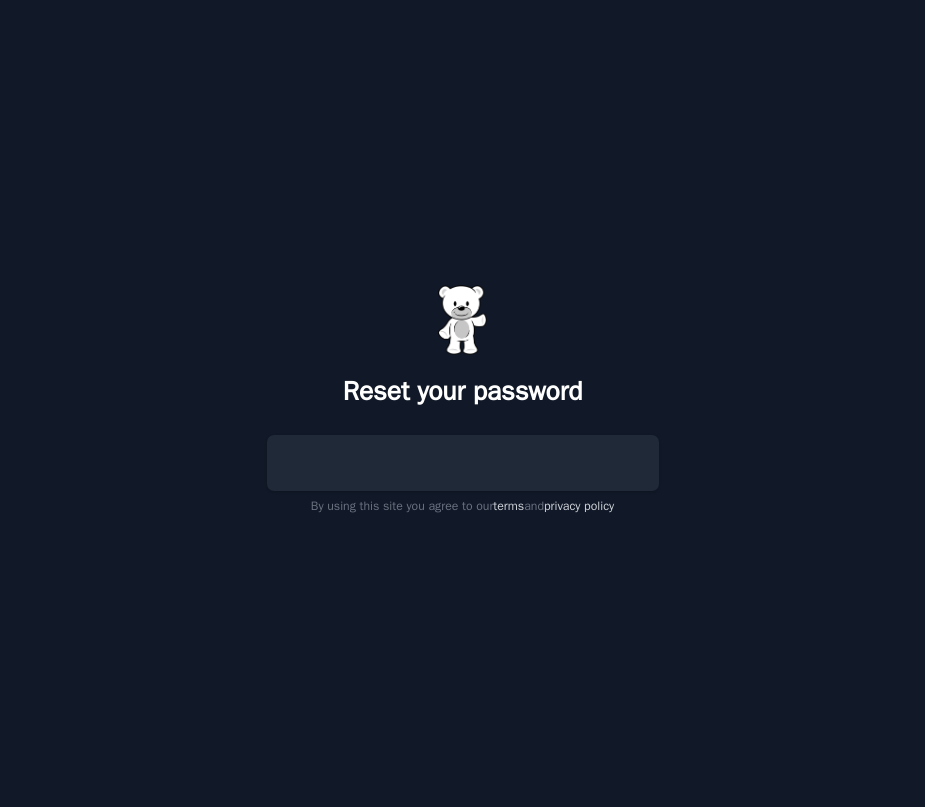 scroll, scrollTop: 0, scrollLeft: 0, axis: both 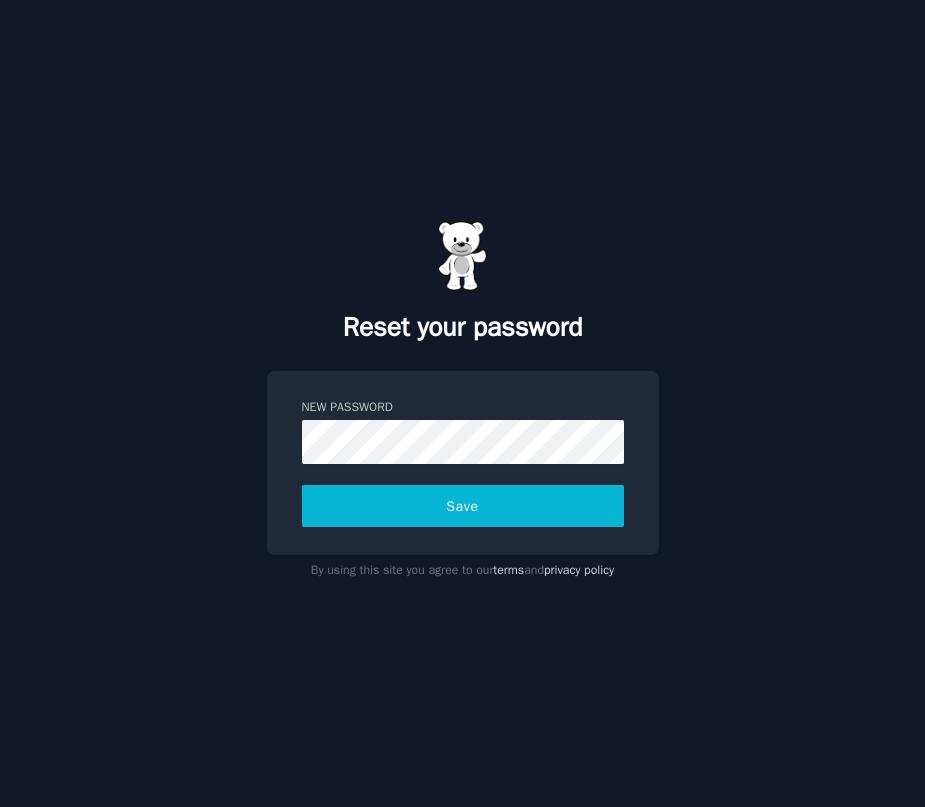 click on "Save" at bounding box center [463, 506] 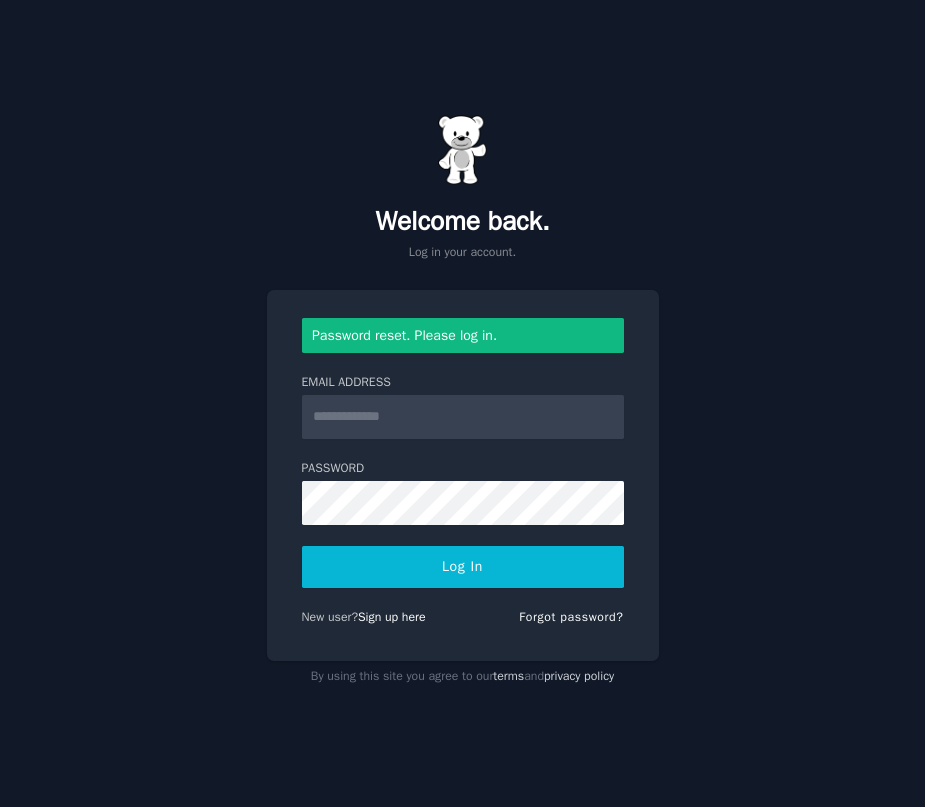 scroll, scrollTop: 0, scrollLeft: 0, axis: both 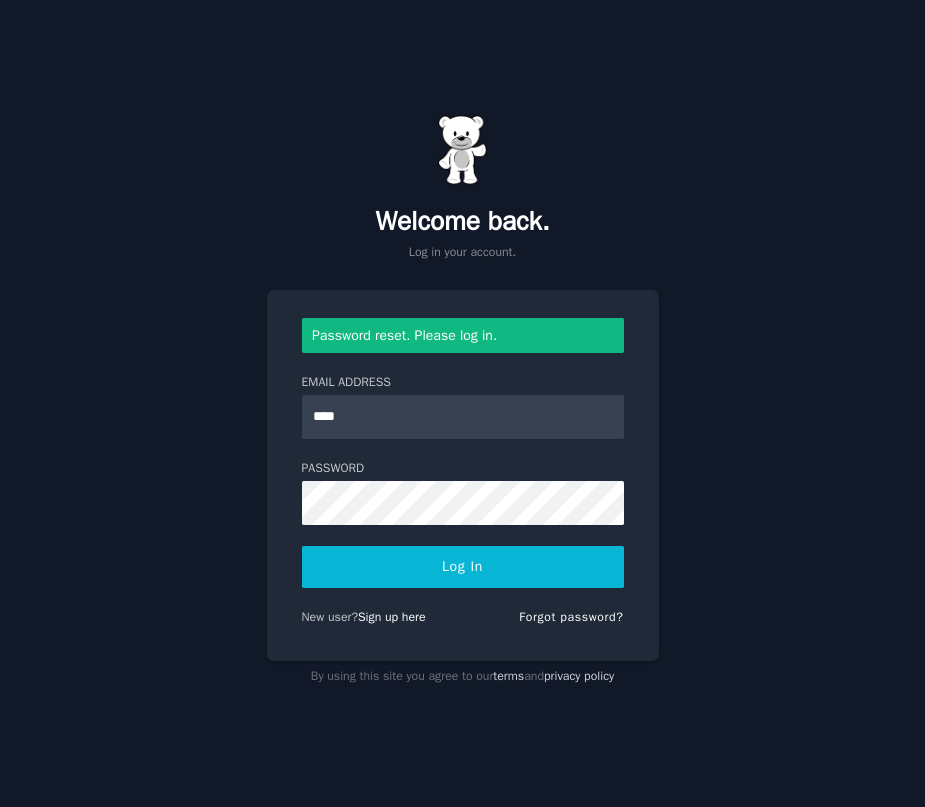 type on "**********" 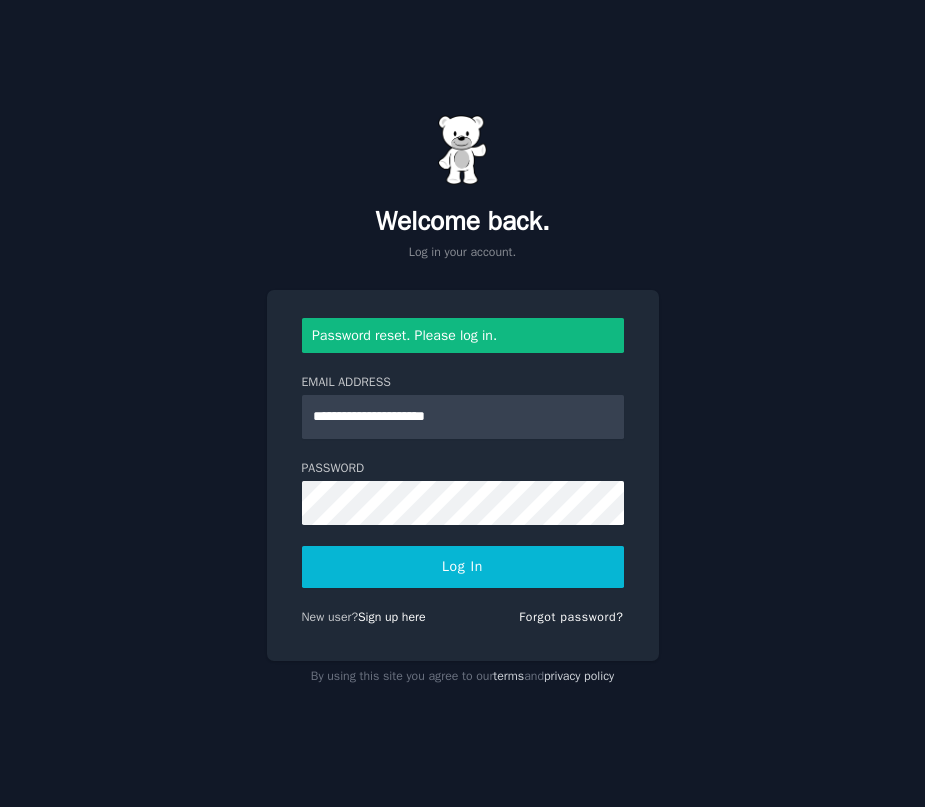 click on "Log In" at bounding box center (463, 567) 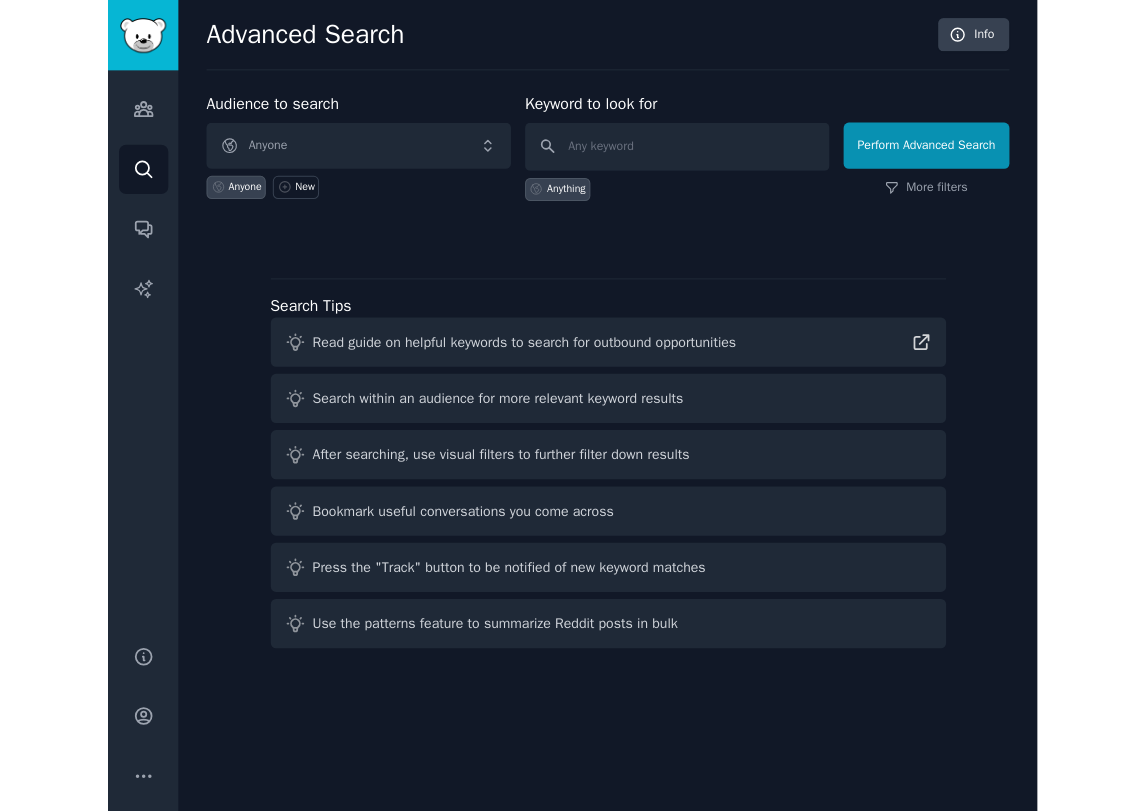 scroll, scrollTop: 0, scrollLeft: 0, axis: both 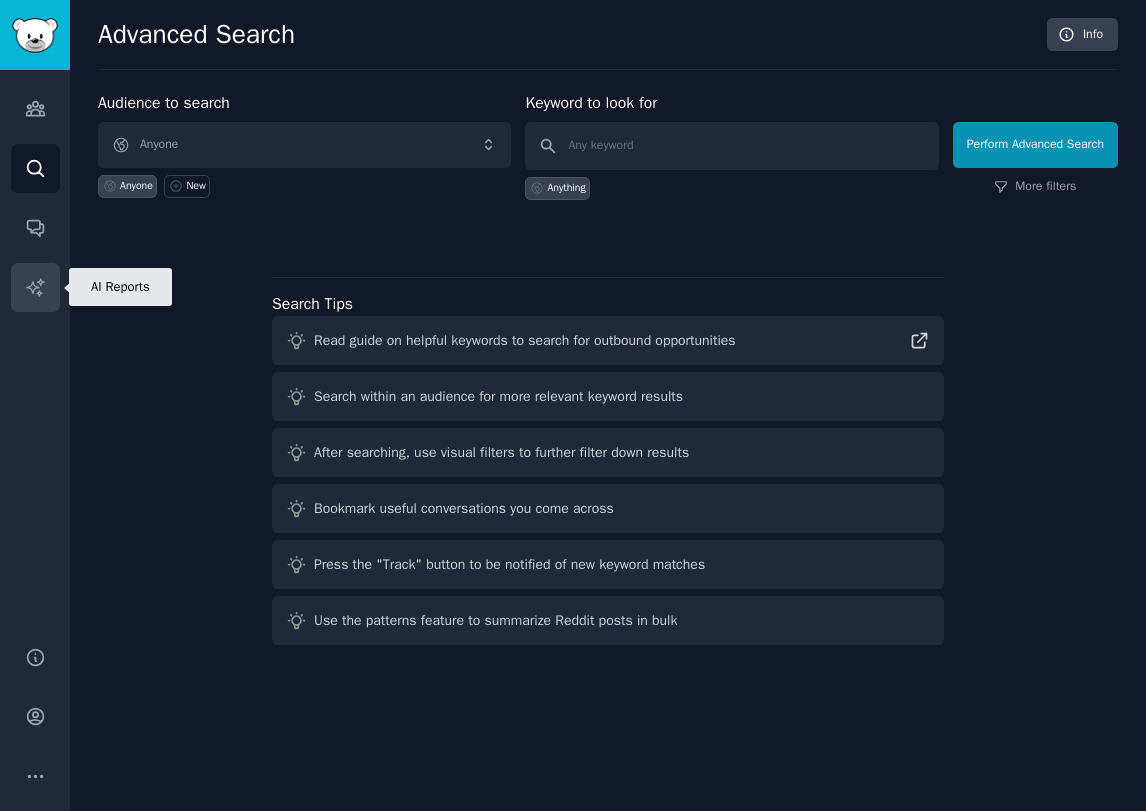 click on "AI Reports" at bounding box center (35, 287) 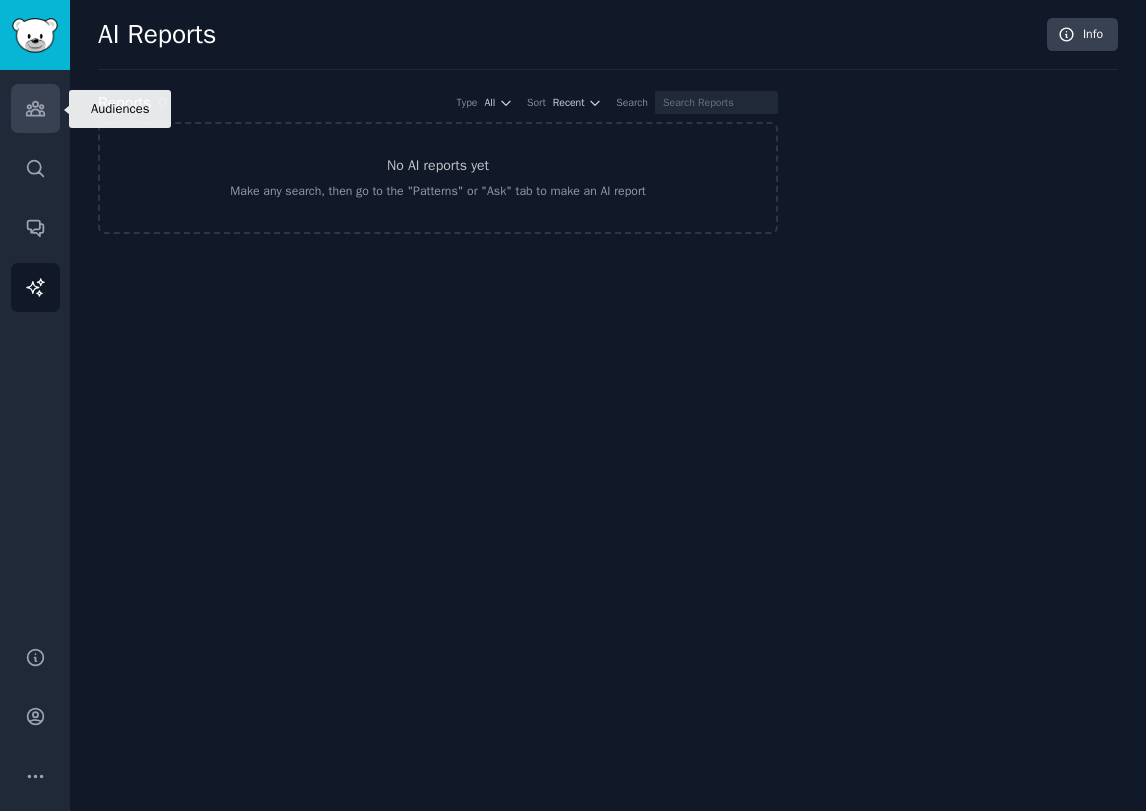 click 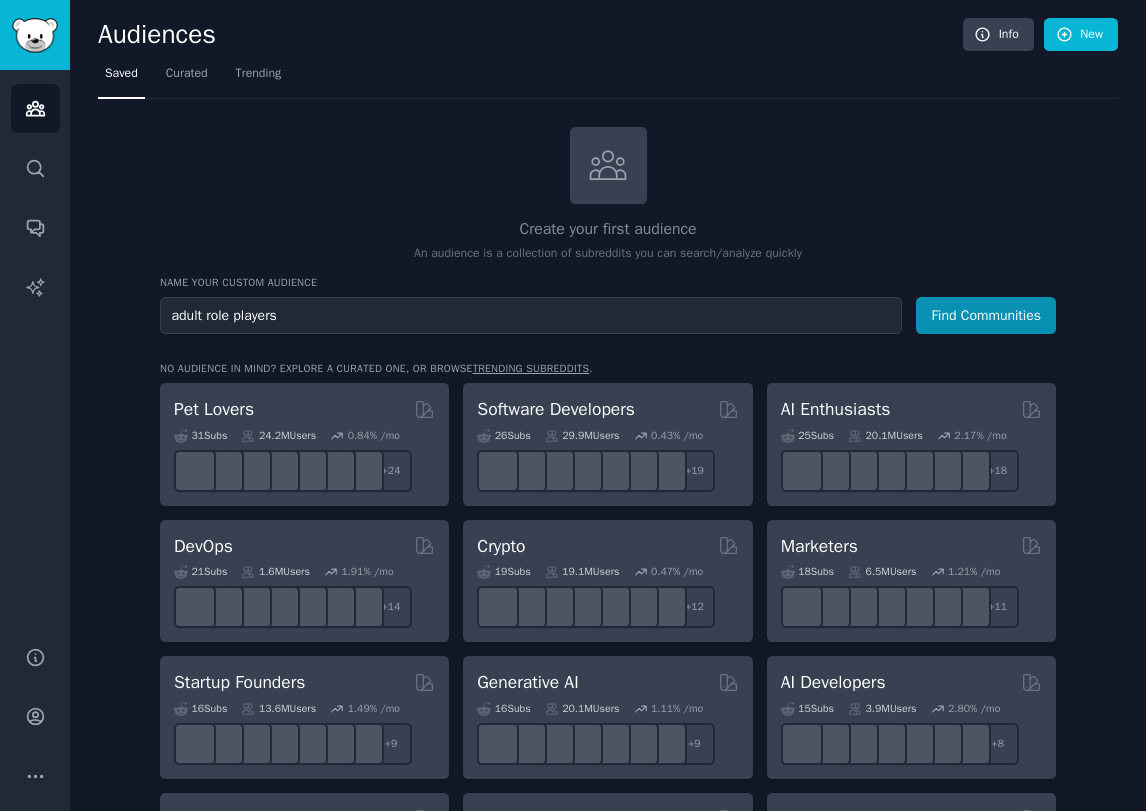 type on "adult role players" 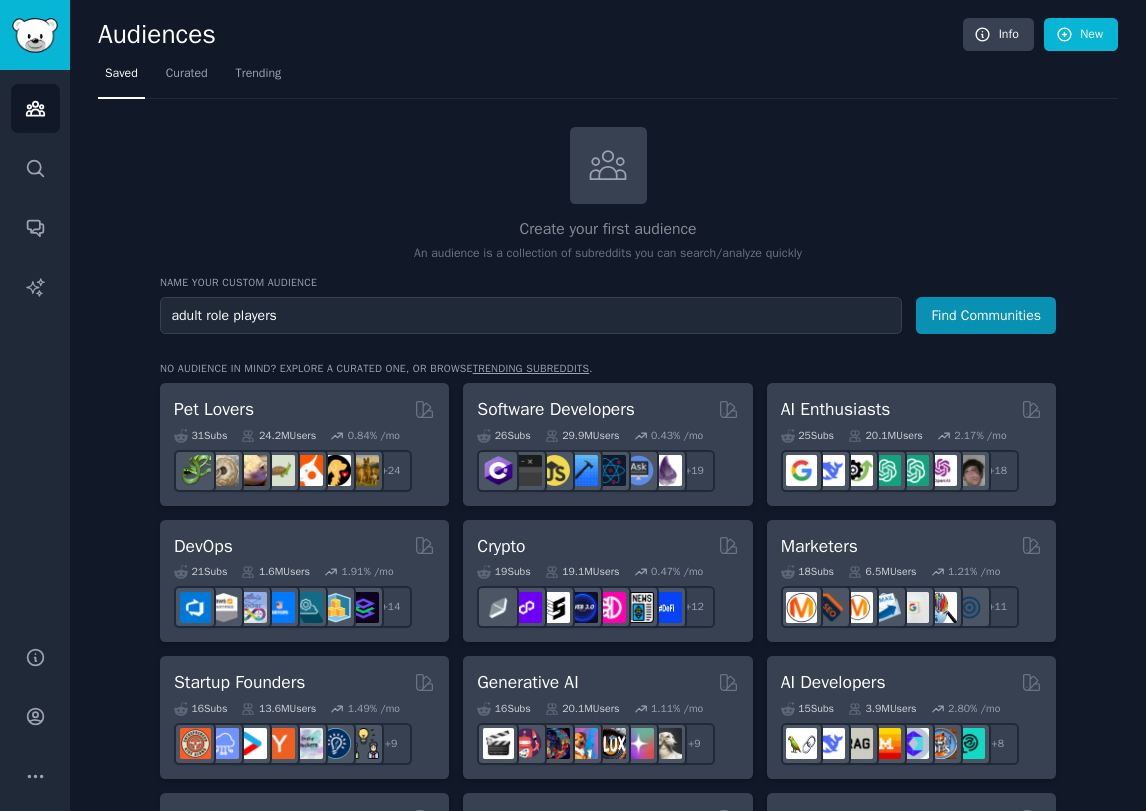 click on "Find Communities" at bounding box center (986, 315) 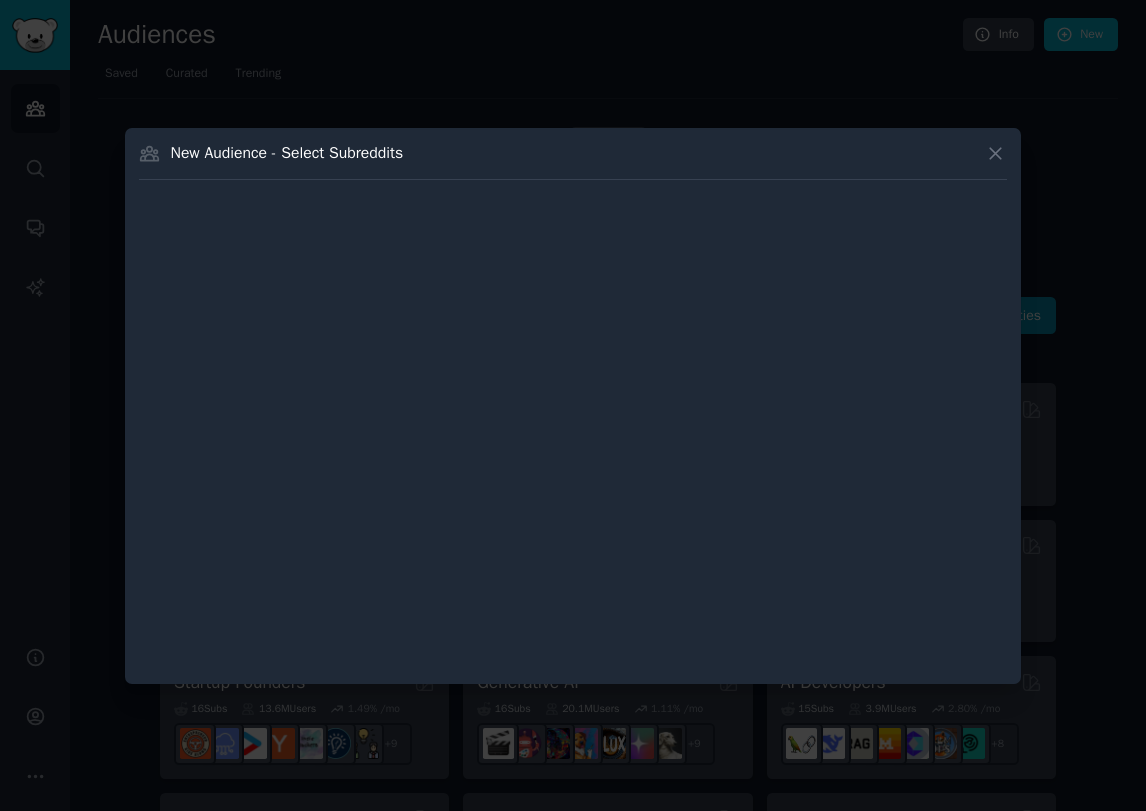 type 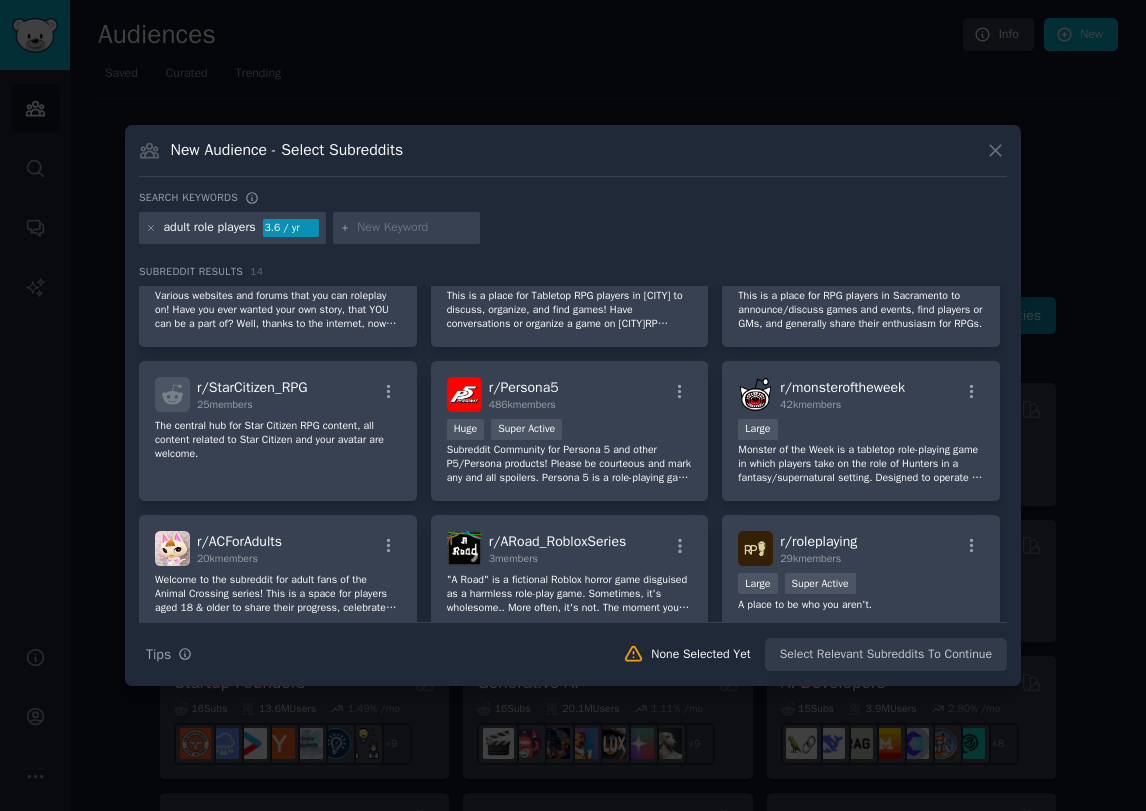 scroll, scrollTop: 0, scrollLeft: 0, axis: both 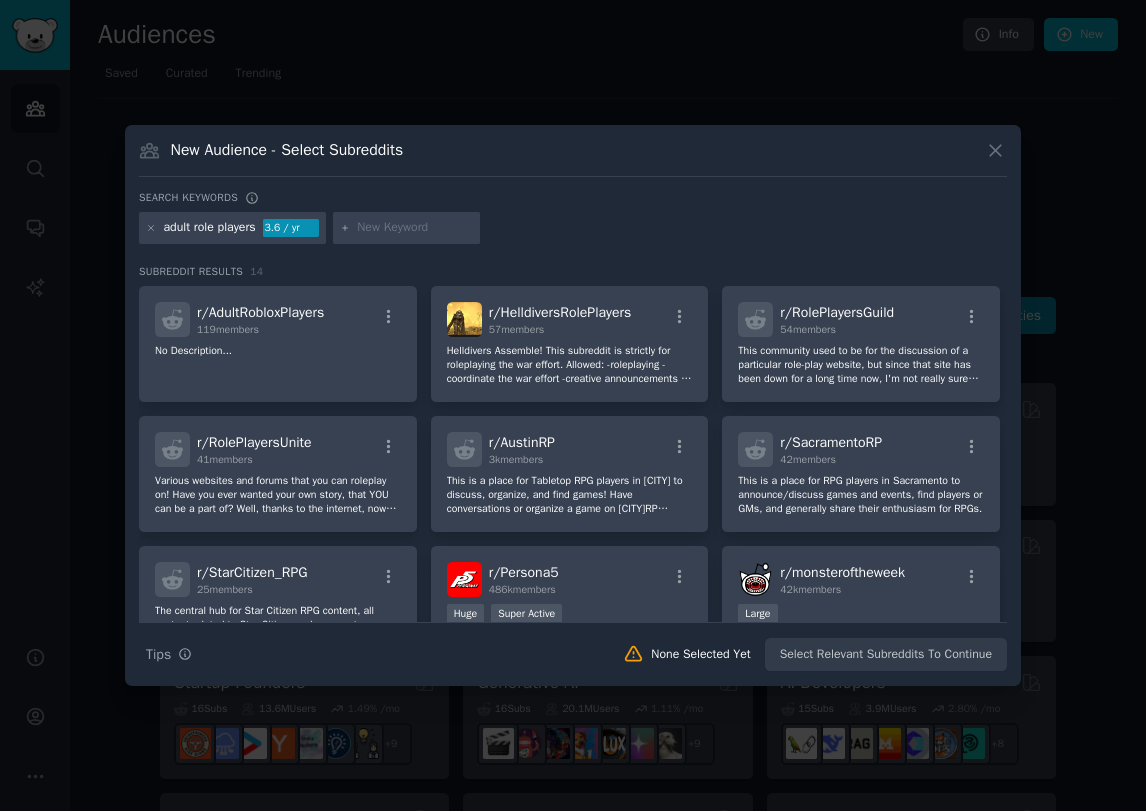 click on "adult role players 3.6 / yr" at bounding box center (232, 228) 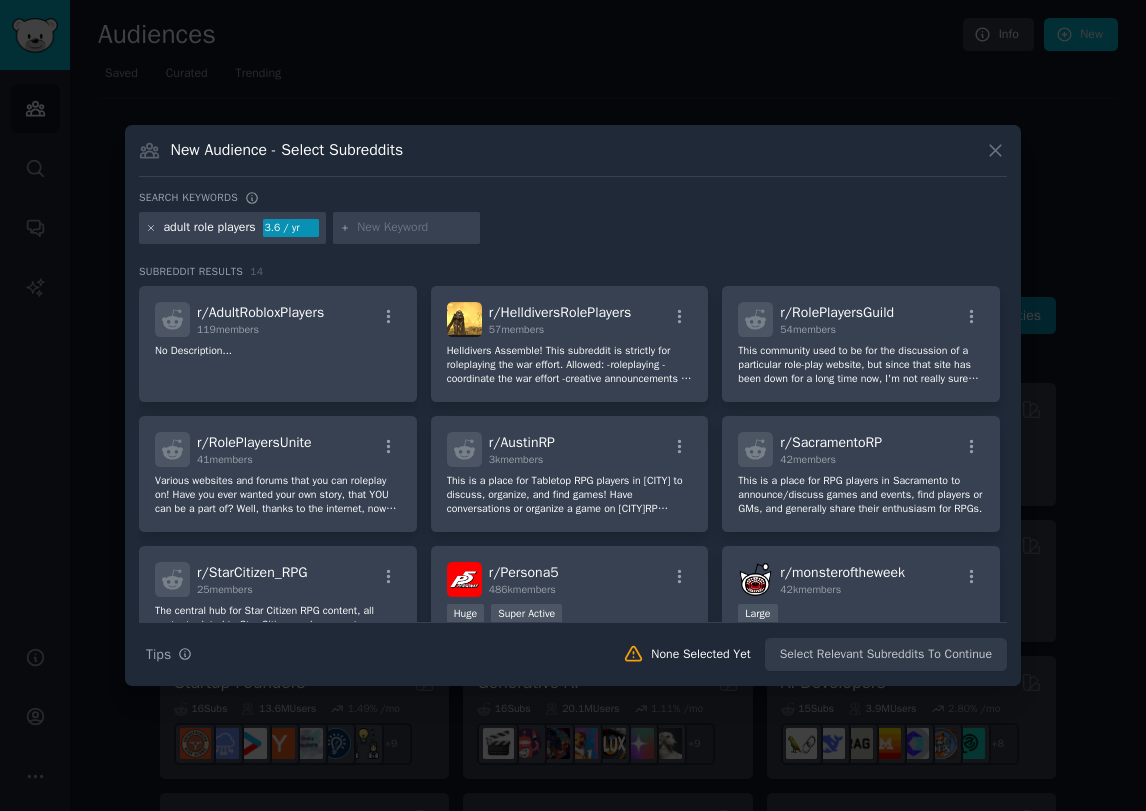 click 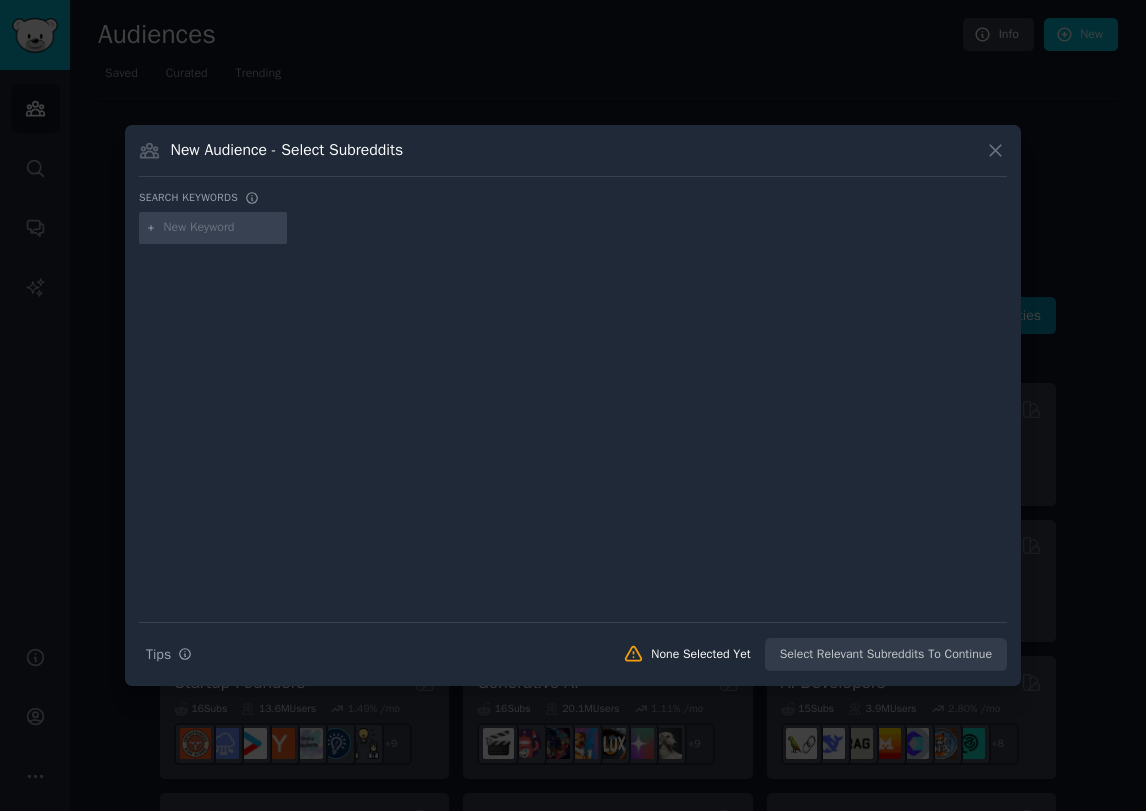 click at bounding box center (222, 228) 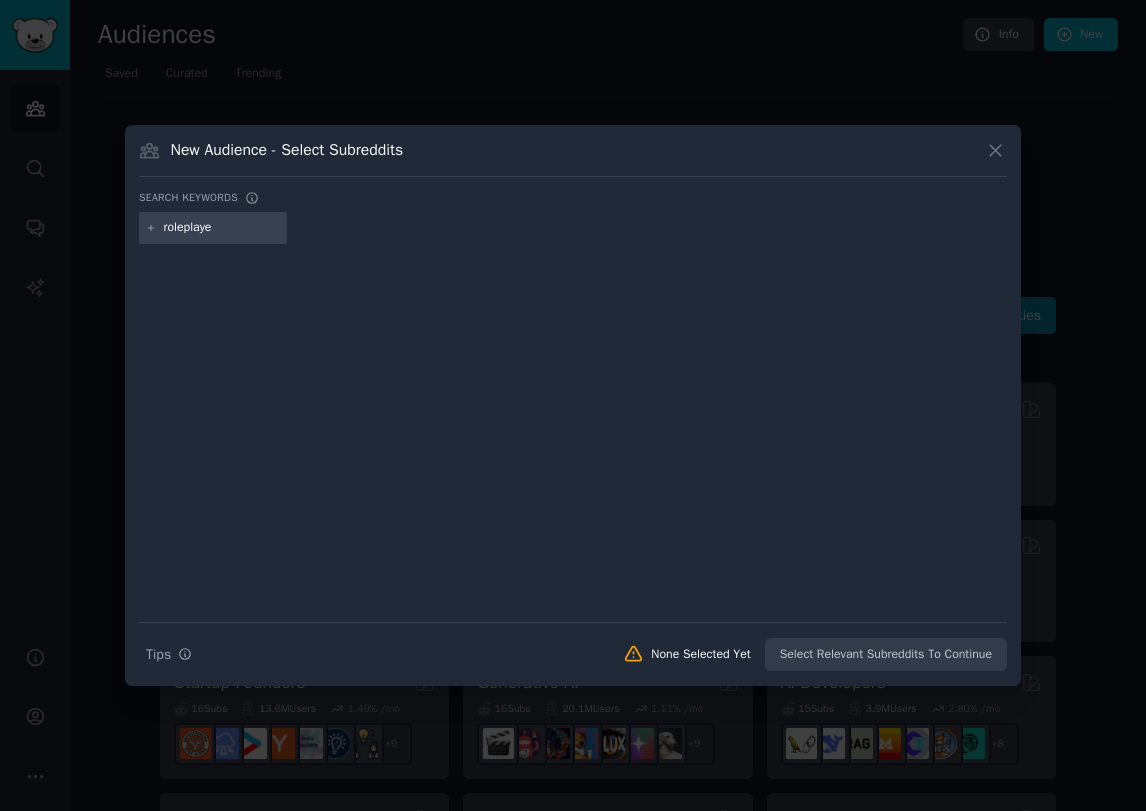 type on "roleplayer" 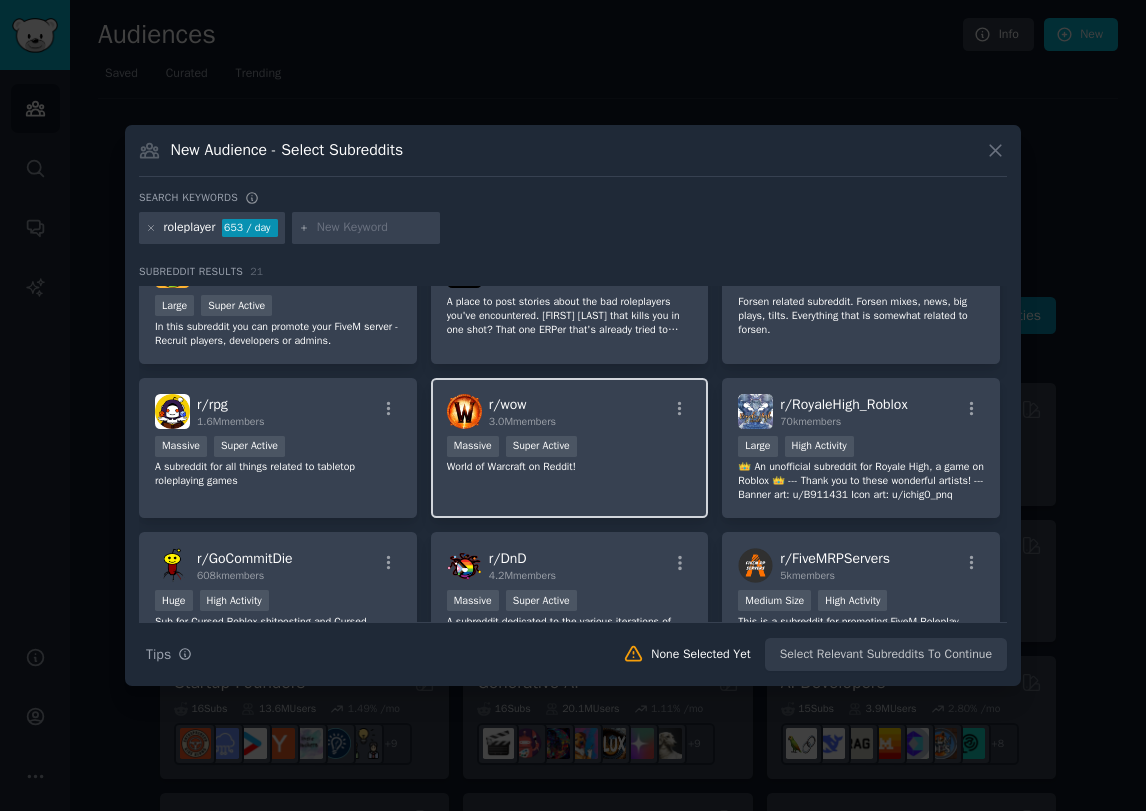 scroll, scrollTop: 0, scrollLeft: 0, axis: both 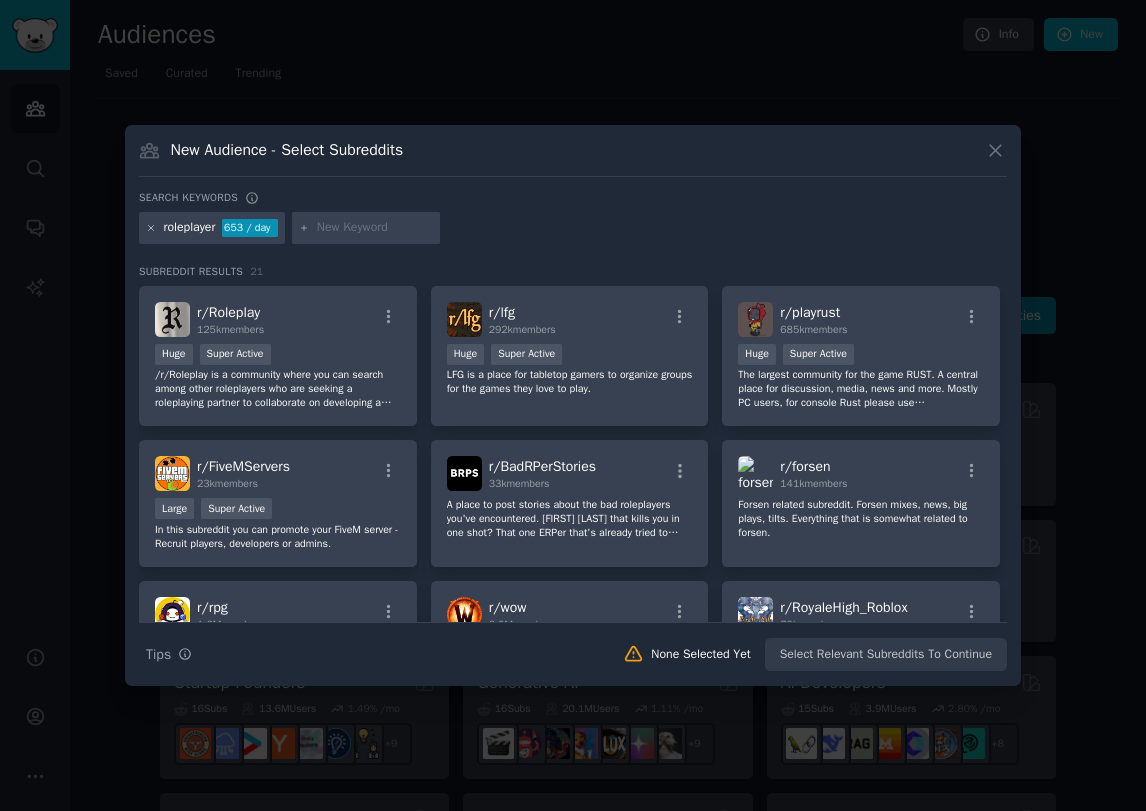 click 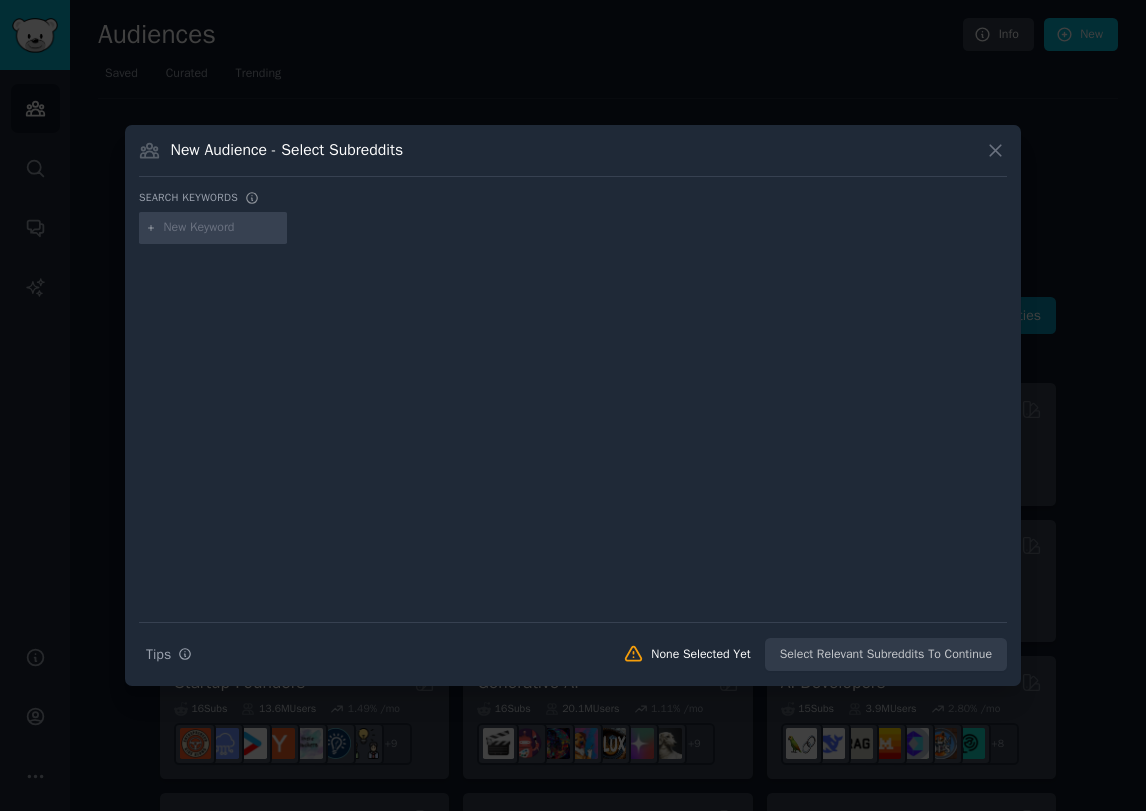 click at bounding box center [222, 228] 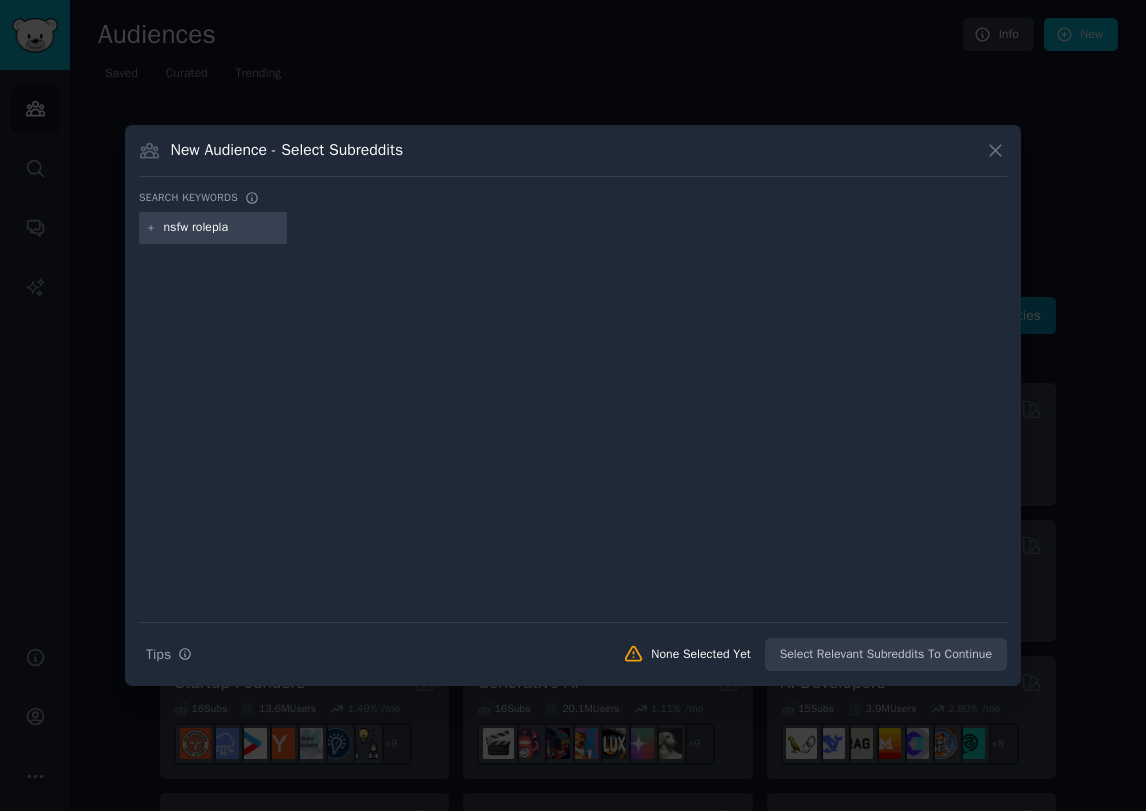 type on "nsfw roleplay" 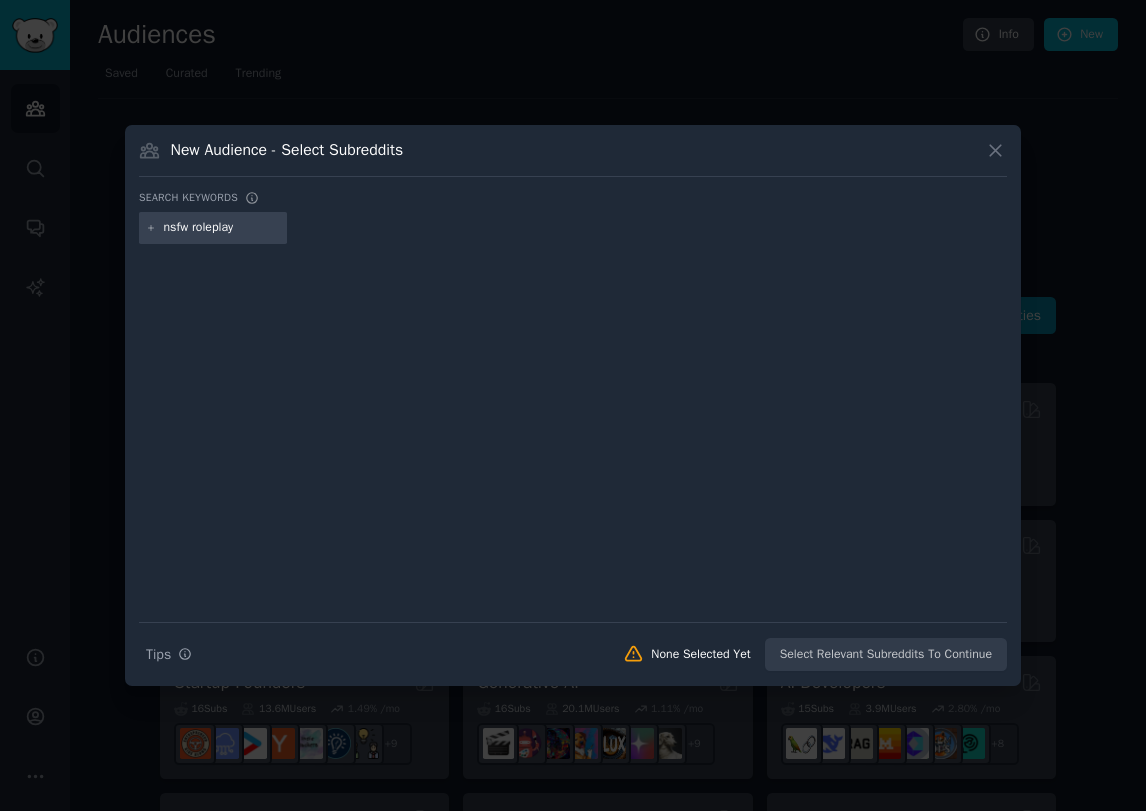 type 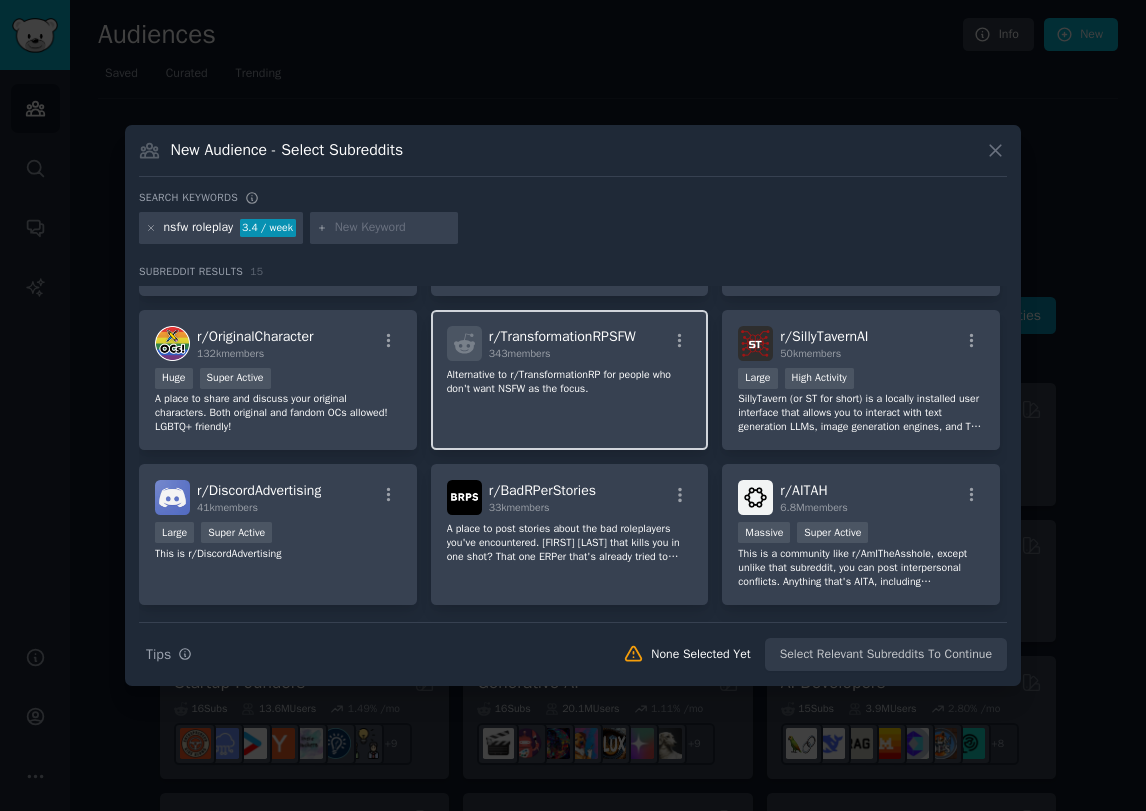 scroll, scrollTop: 0, scrollLeft: 0, axis: both 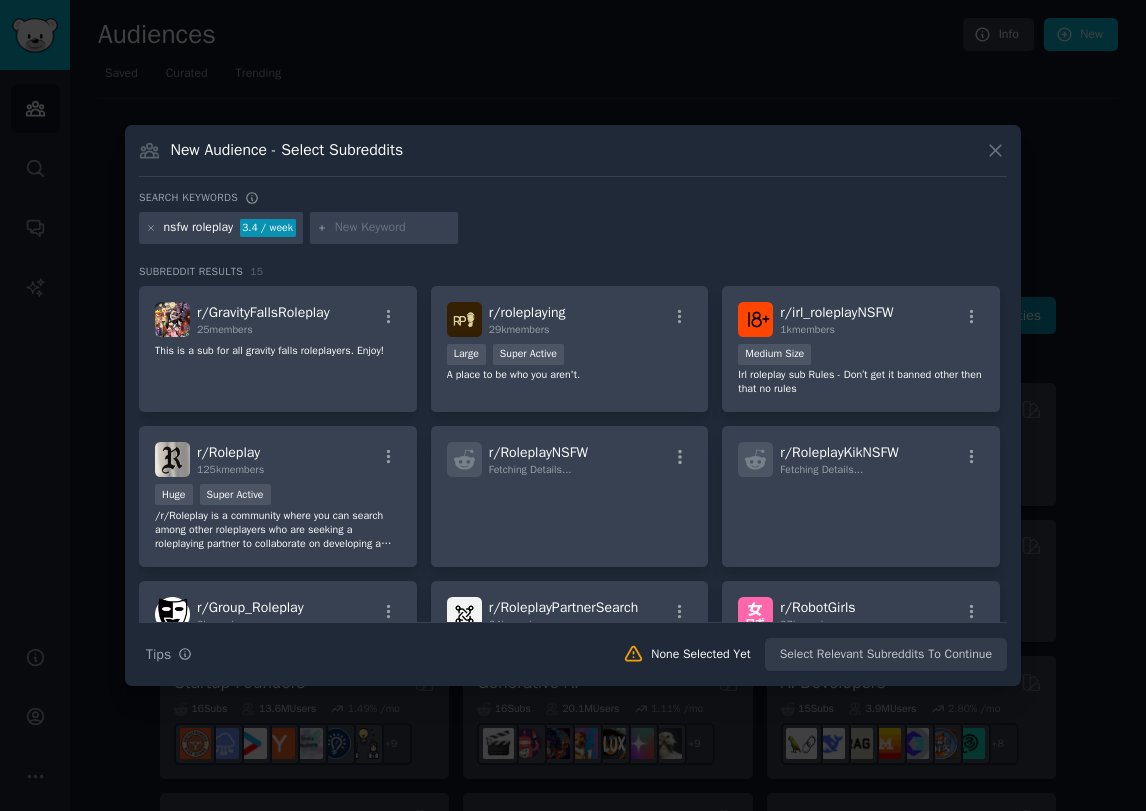 click on "3.4 / week" at bounding box center [268, 228] 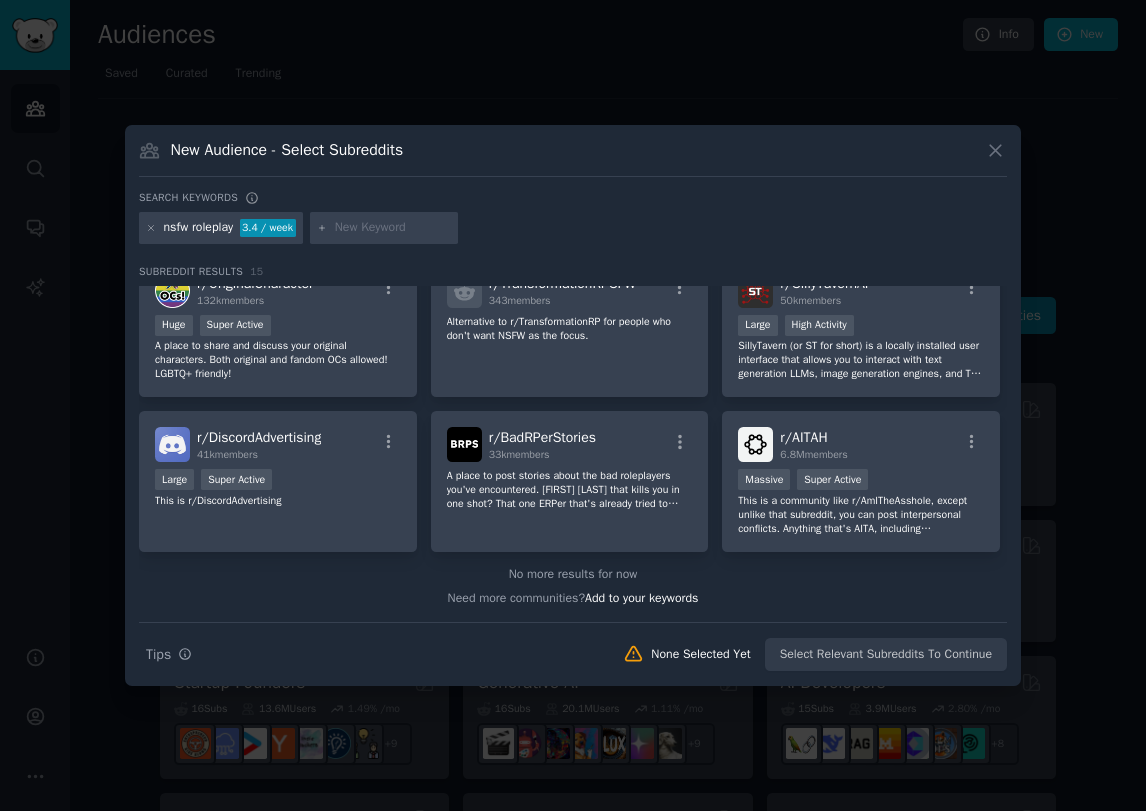scroll, scrollTop: 0, scrollLeft: 0, axis: both 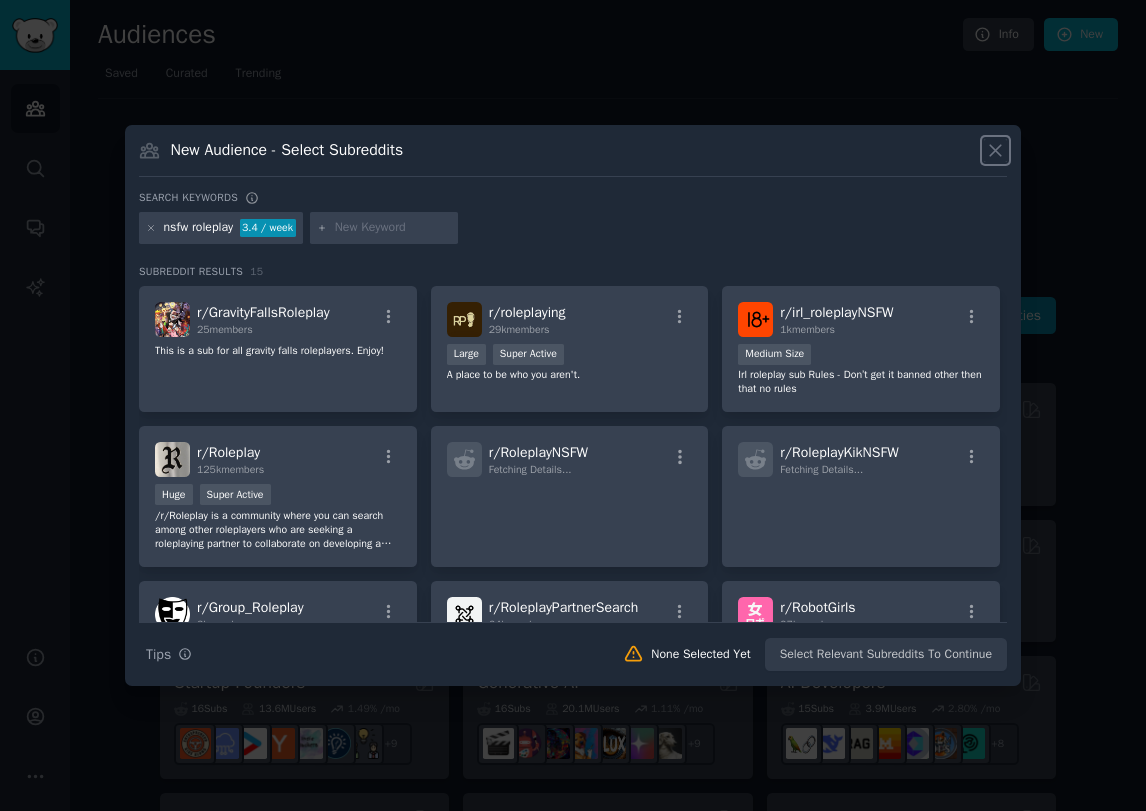 click 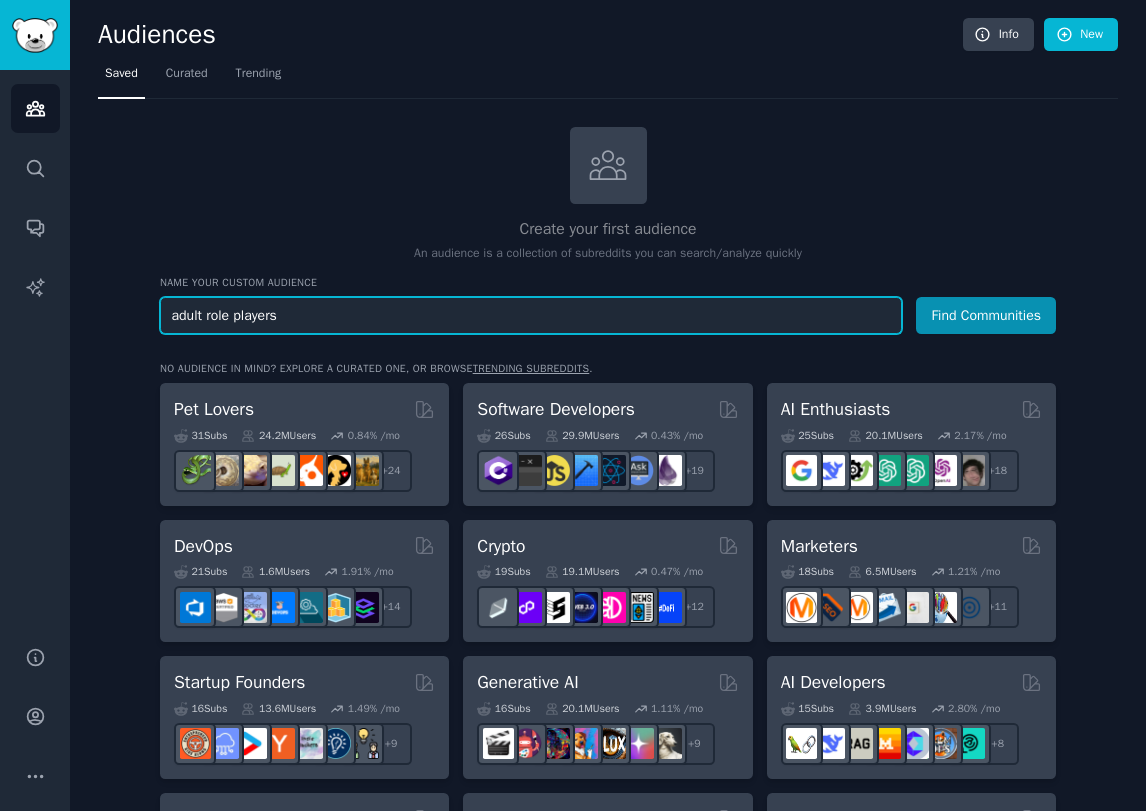 drag, startPoint x: 307, startPoint y: 317, endPoint x: 82, endPoint y: 316, distance: 225.00223 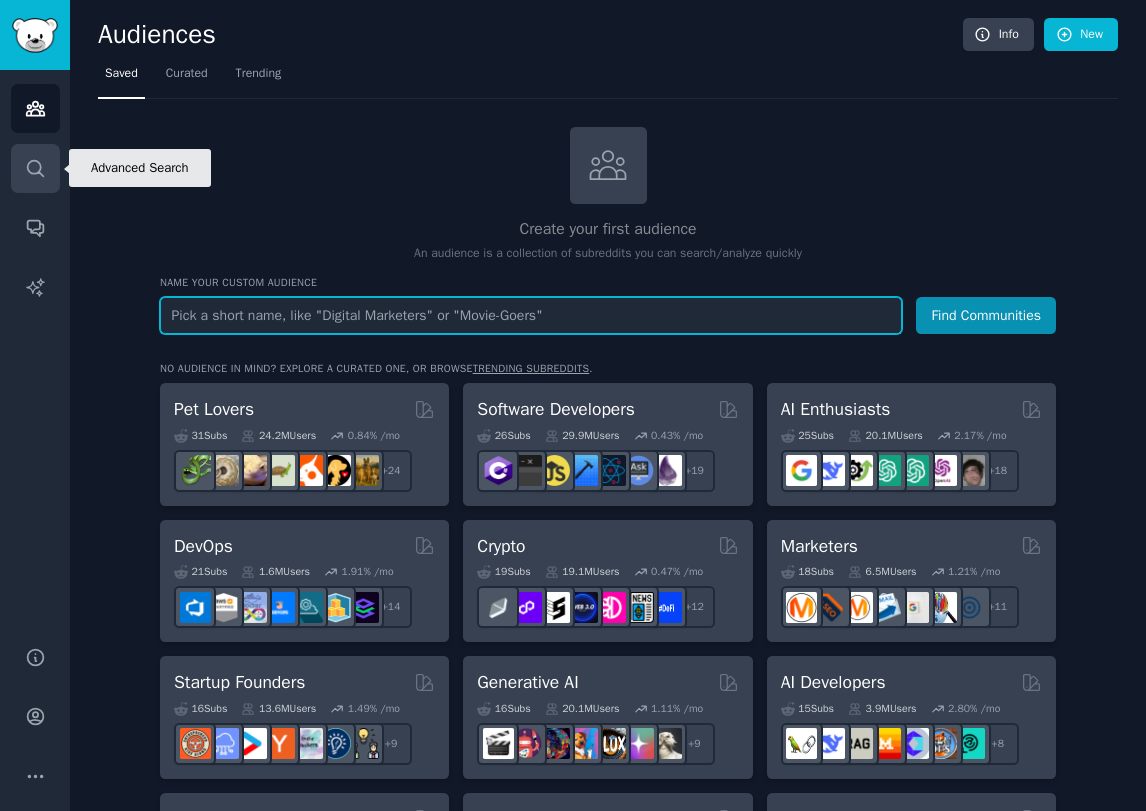 type 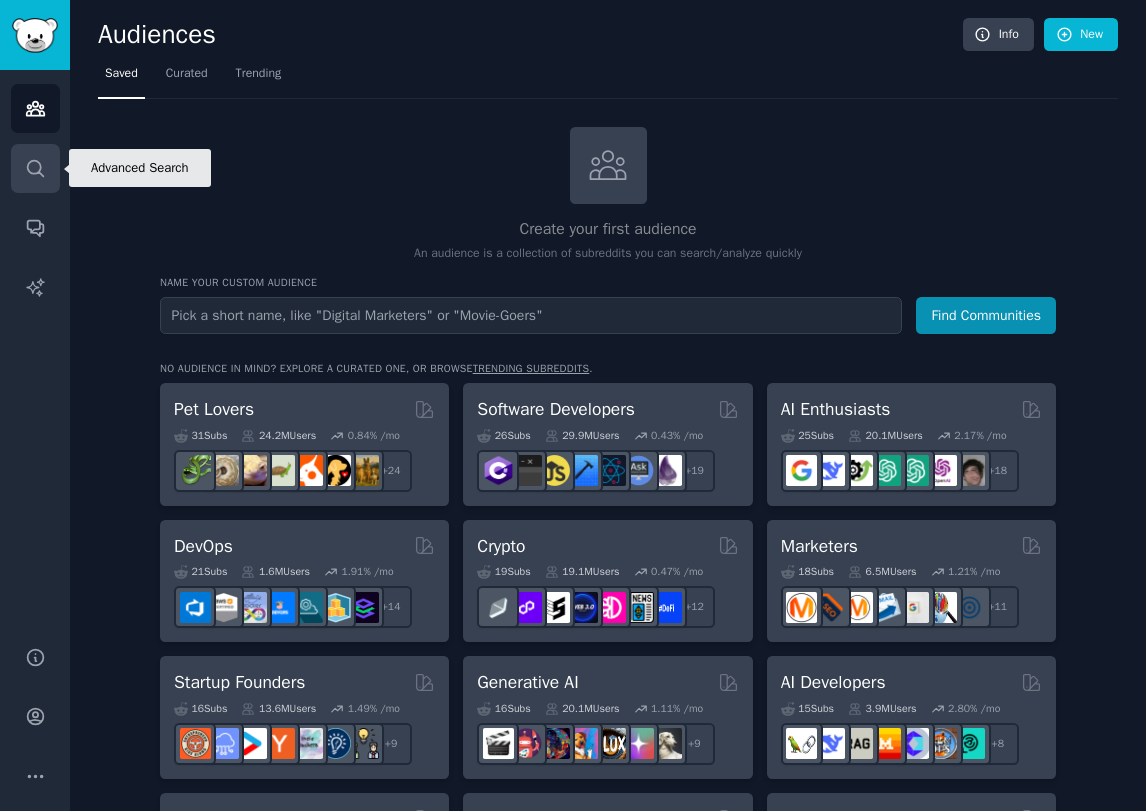 click on "Search" at bounding box center (35, 168) 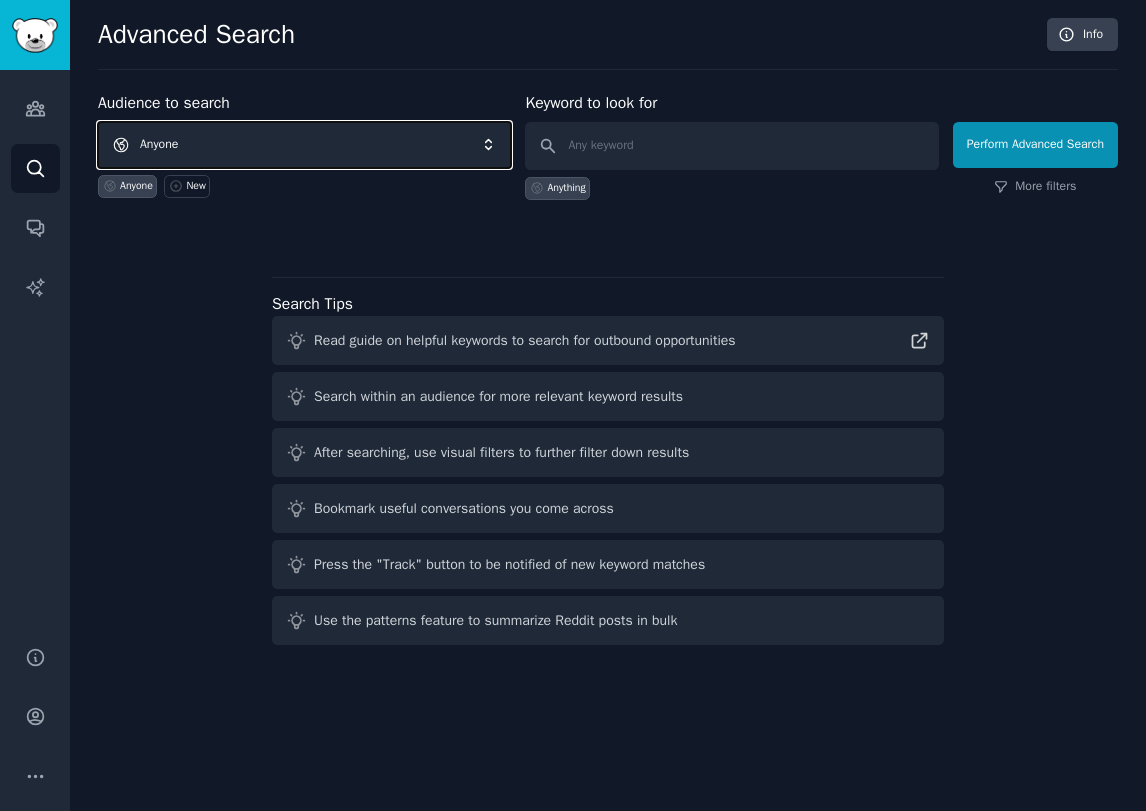click on "Anyone" at bounding box center (304, 145) 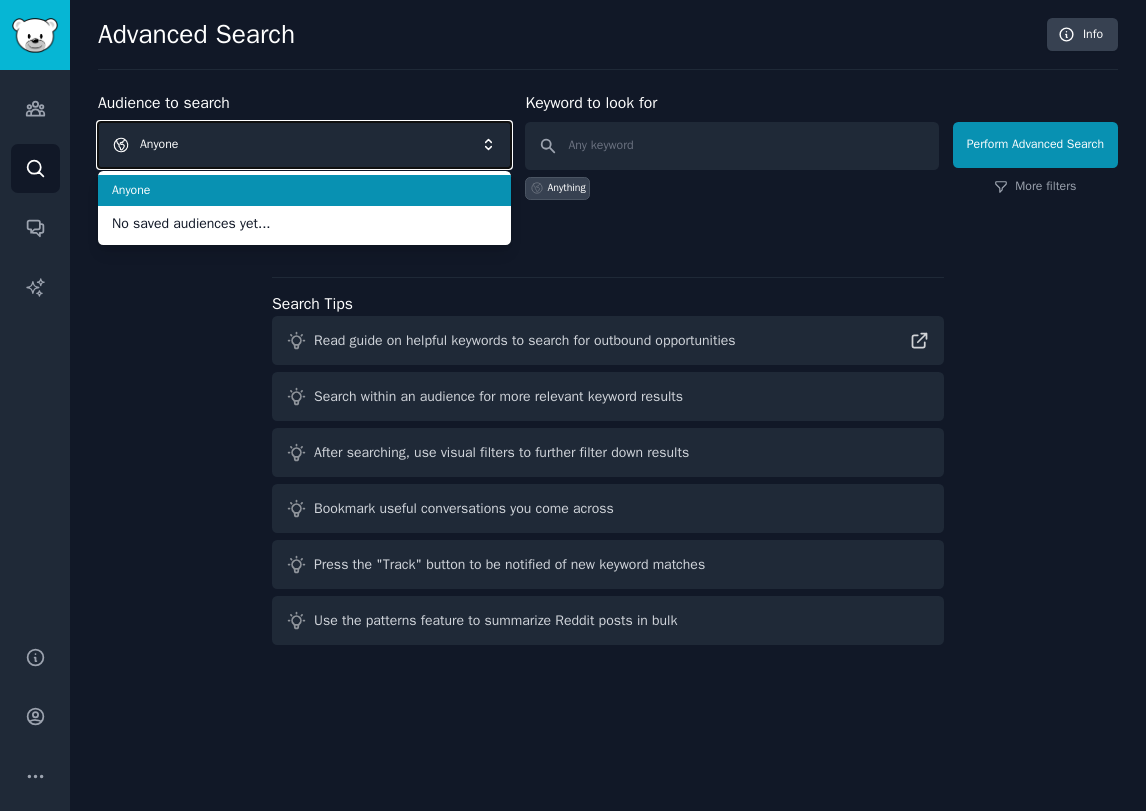 click on "Anyone" at bounding box center [304, 145] 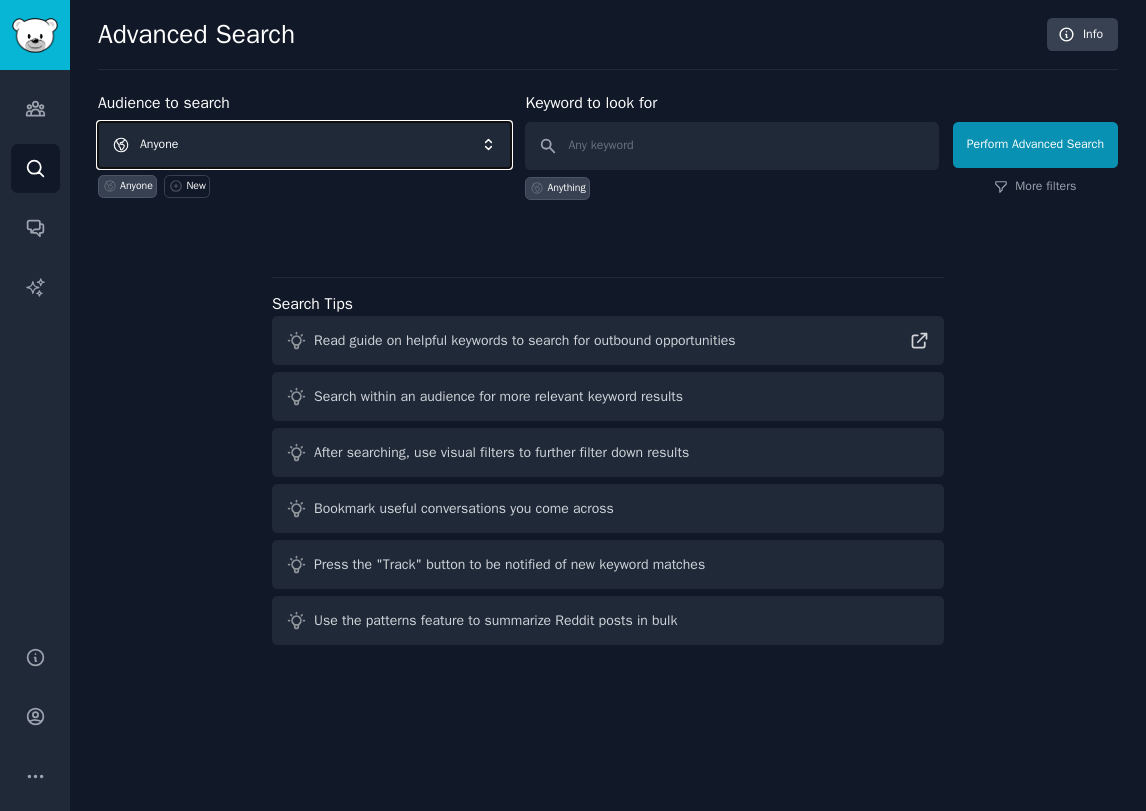 click on "Anyone" at bounding box center [304, 145] 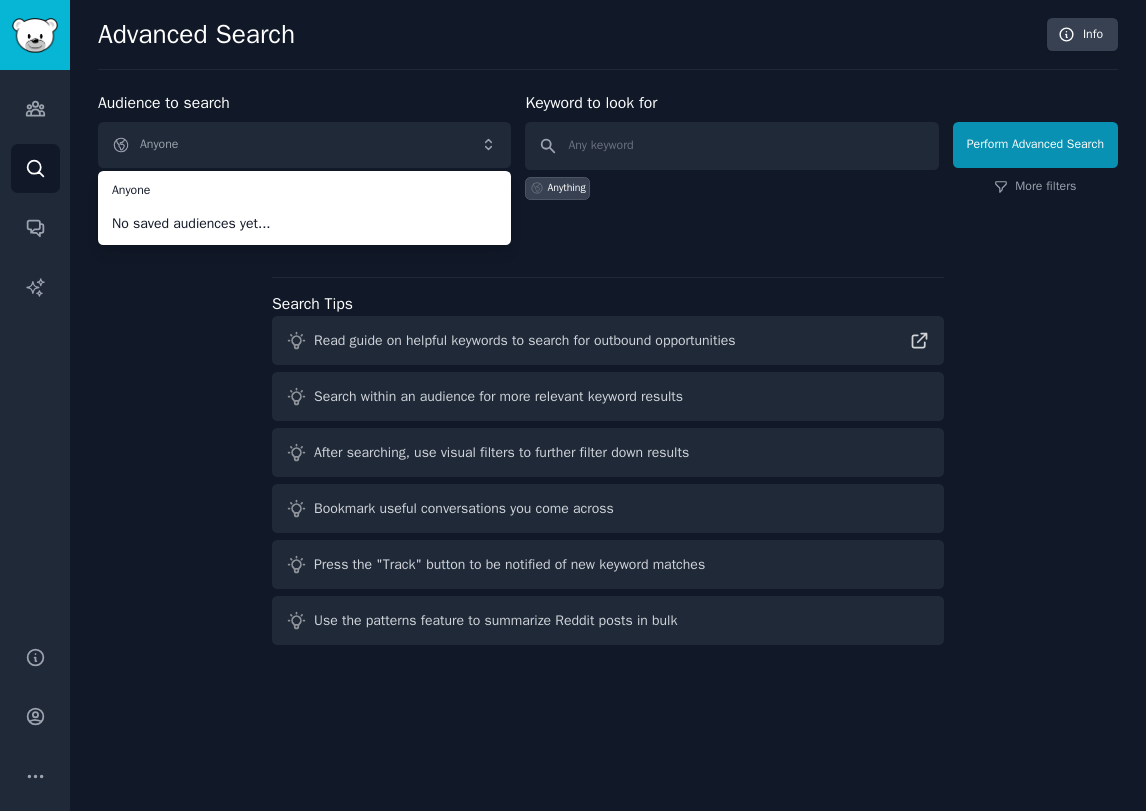 click on "Audience to search Anyone Anyone No saved audiences yet... Anyone New Keyword to look for Anything   Perform Advanced Search More filters Search Tips Read guide on helpful keywords to search for outbound opportunities Search within an audience for more relevant keyword results After searching, use visual filters to further filter down results Bookmark useful conversations you come across Press the "Track" button to be notified of new keyword matches Use the patterns feature to summarize Reddit posts in bulk" at bounding box center [608, 372] 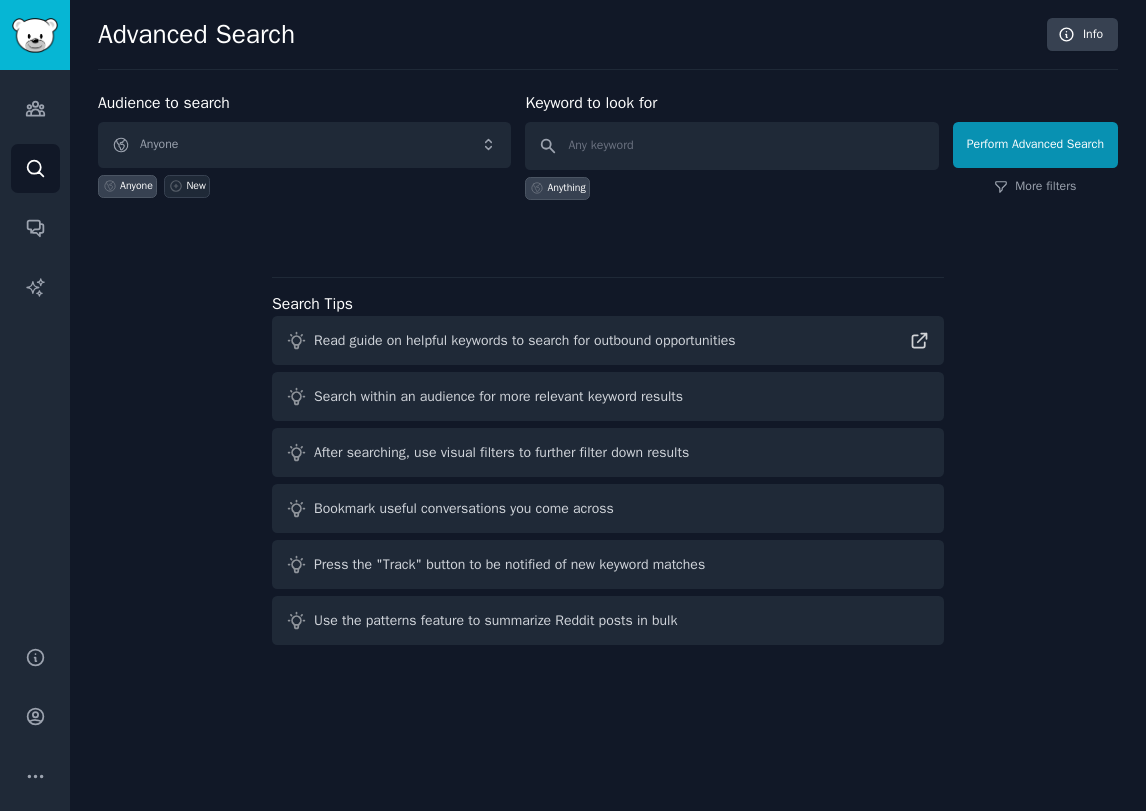 click on "New" at bounding box center (196, 186) 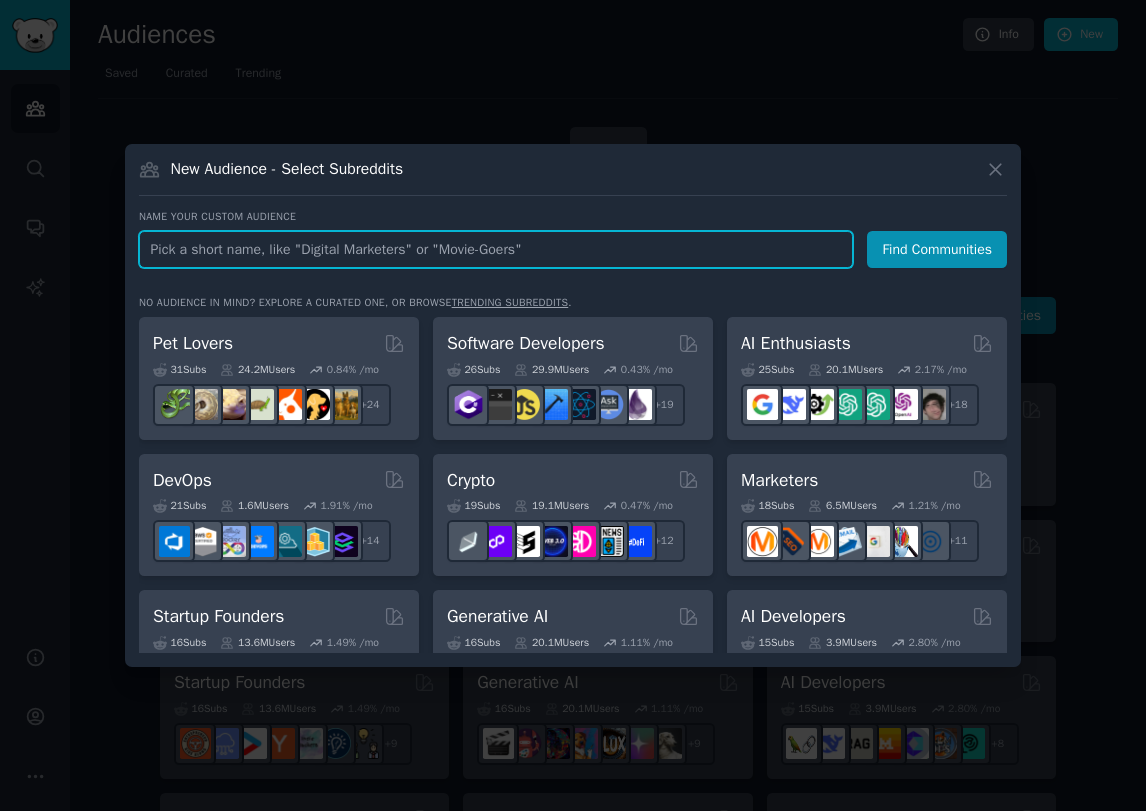 click at bounding box center (496, 249) 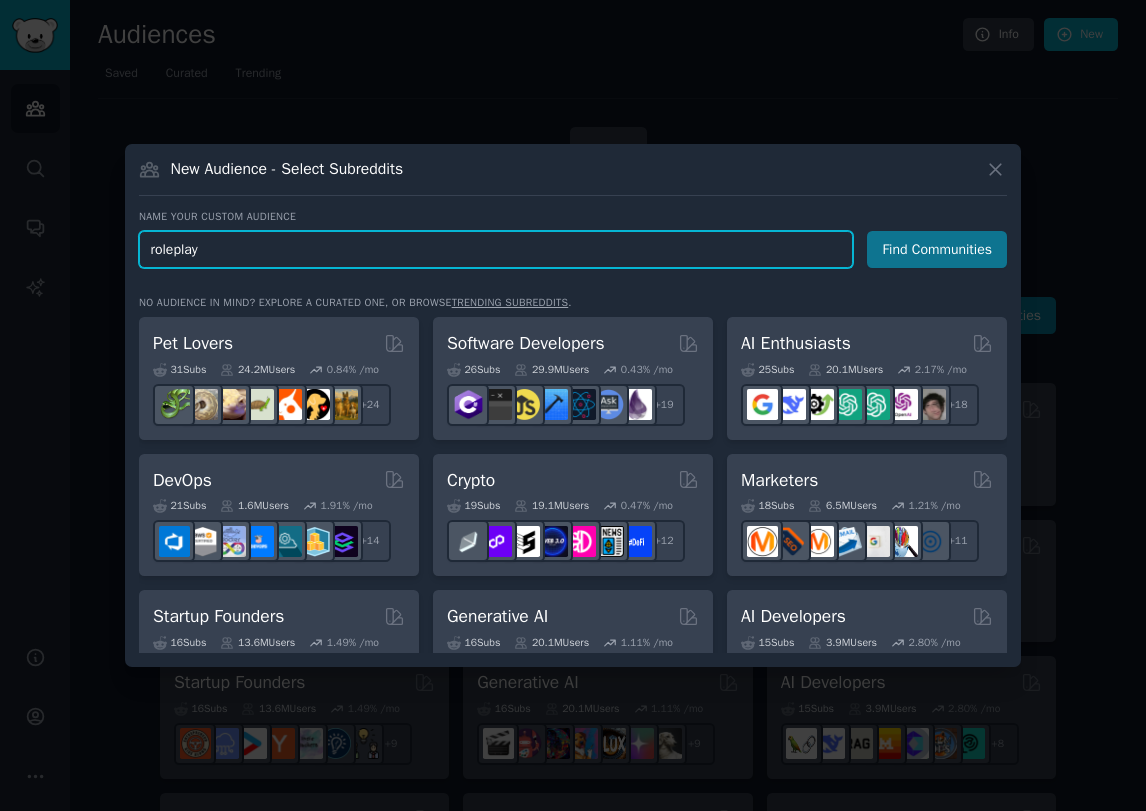 type on "roleplay" 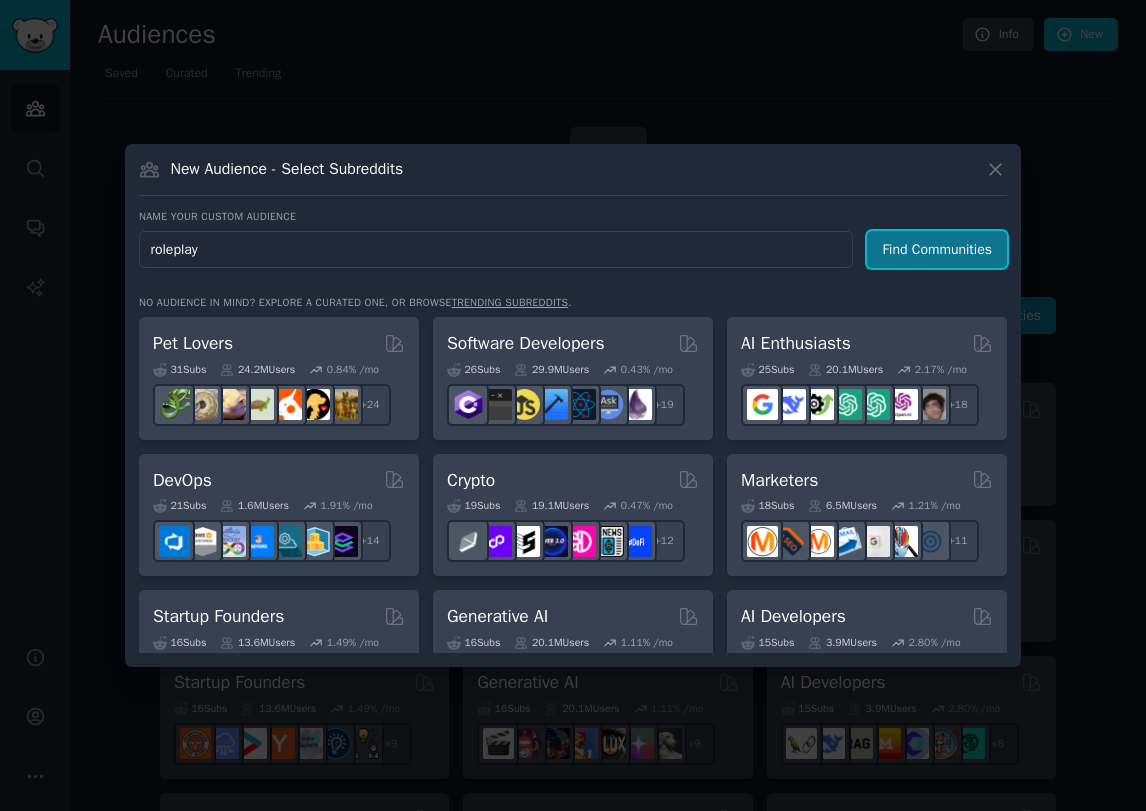 click on "Find Communities" at bounding box center [937, 249] 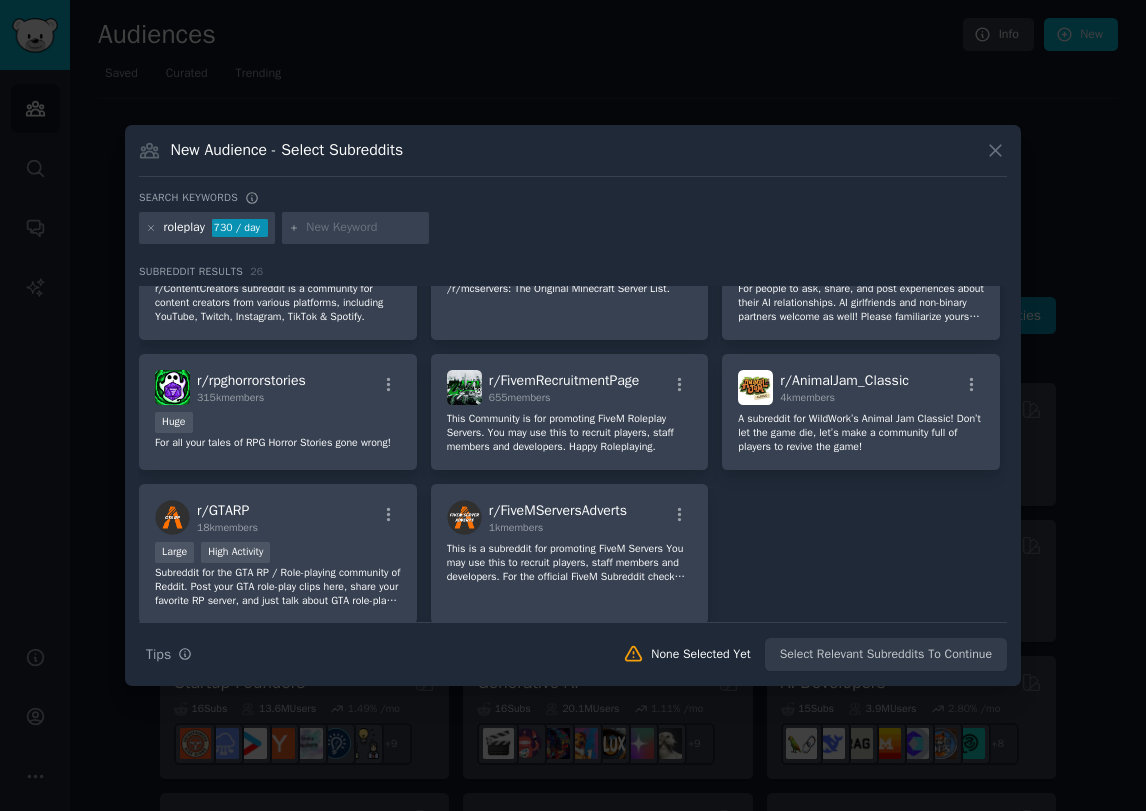 scroll, scrollTop: 1058, scrollLeft: 0, axis: vertical 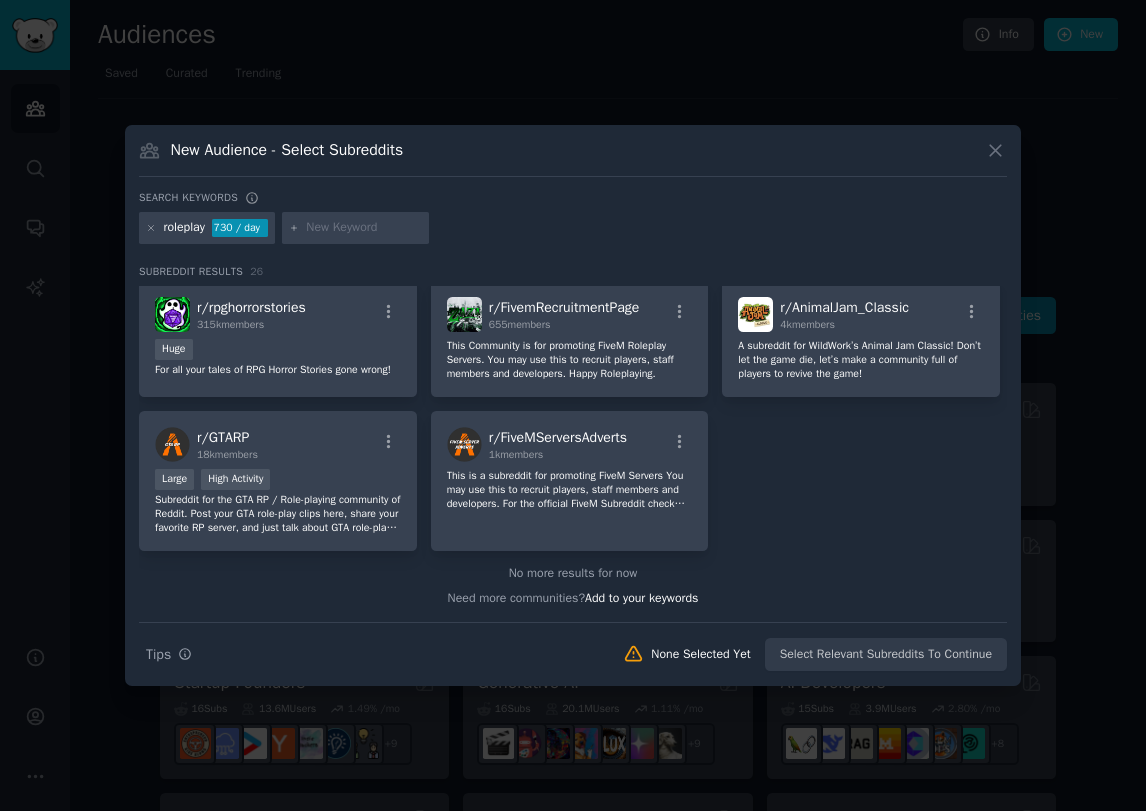 click on "No more results for now" at bounding box center (573, 574) 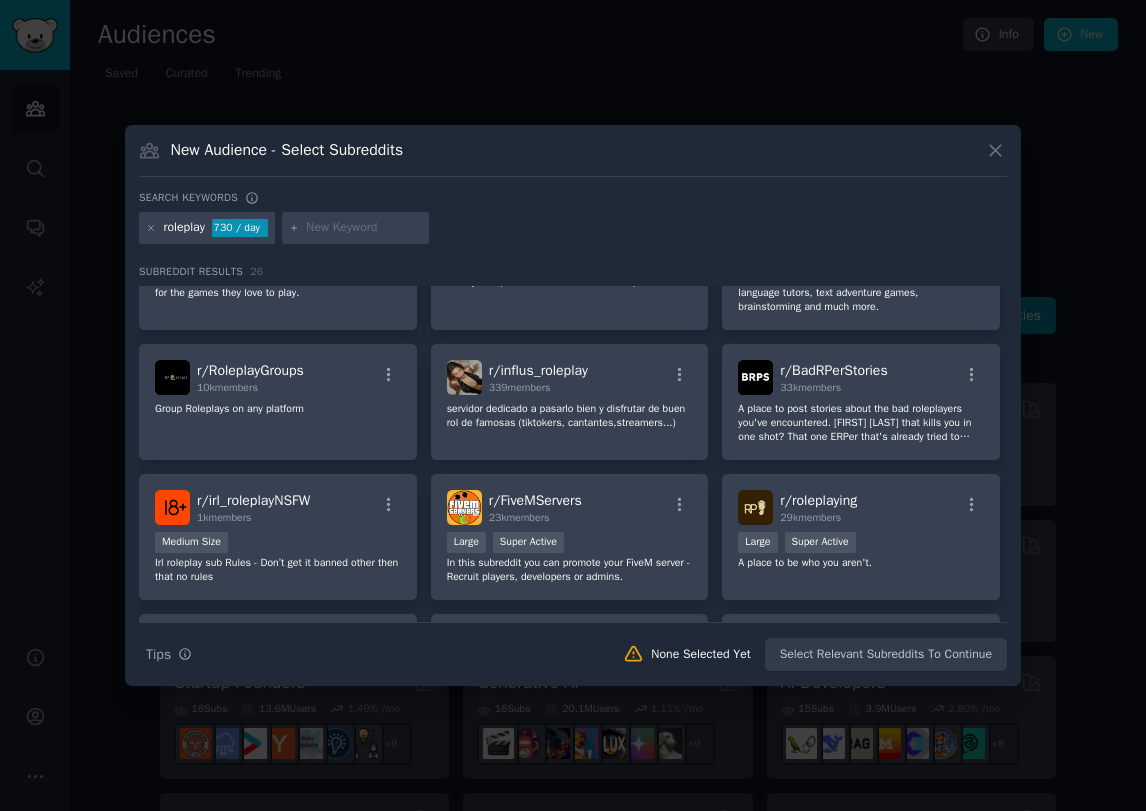 scroll, scrollTop: 0, scrollLeft: 0, axis: both 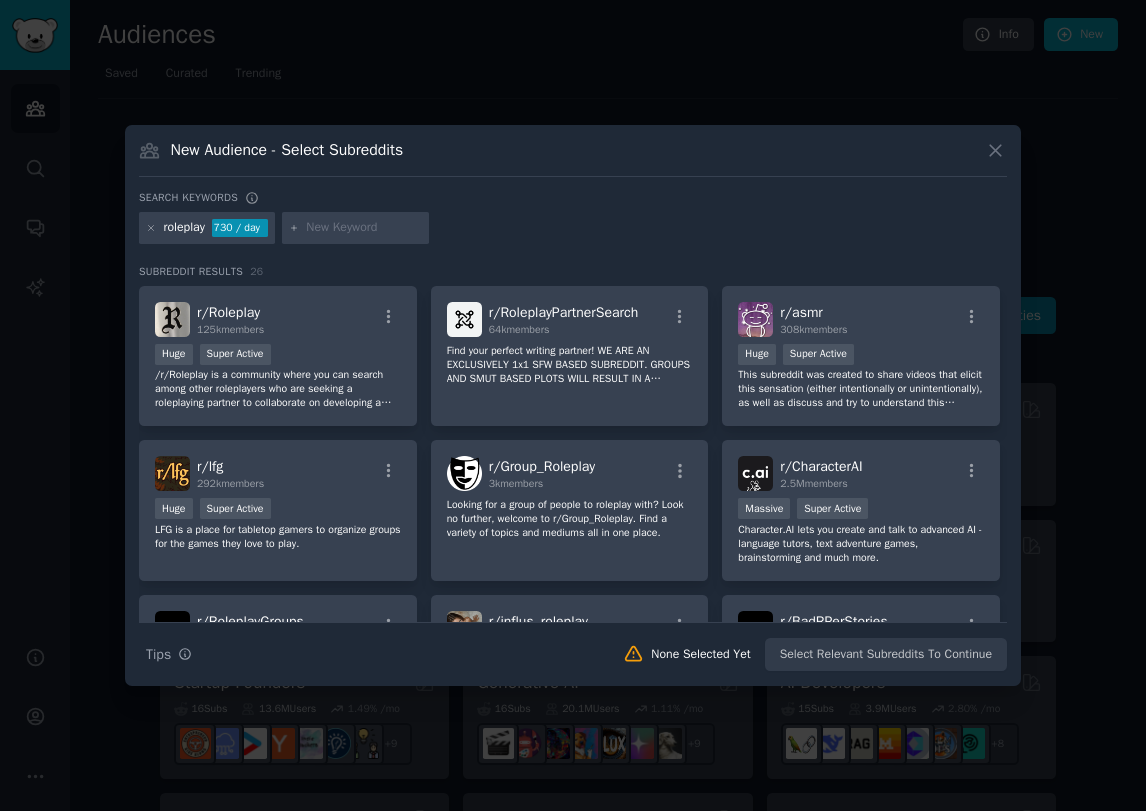 click 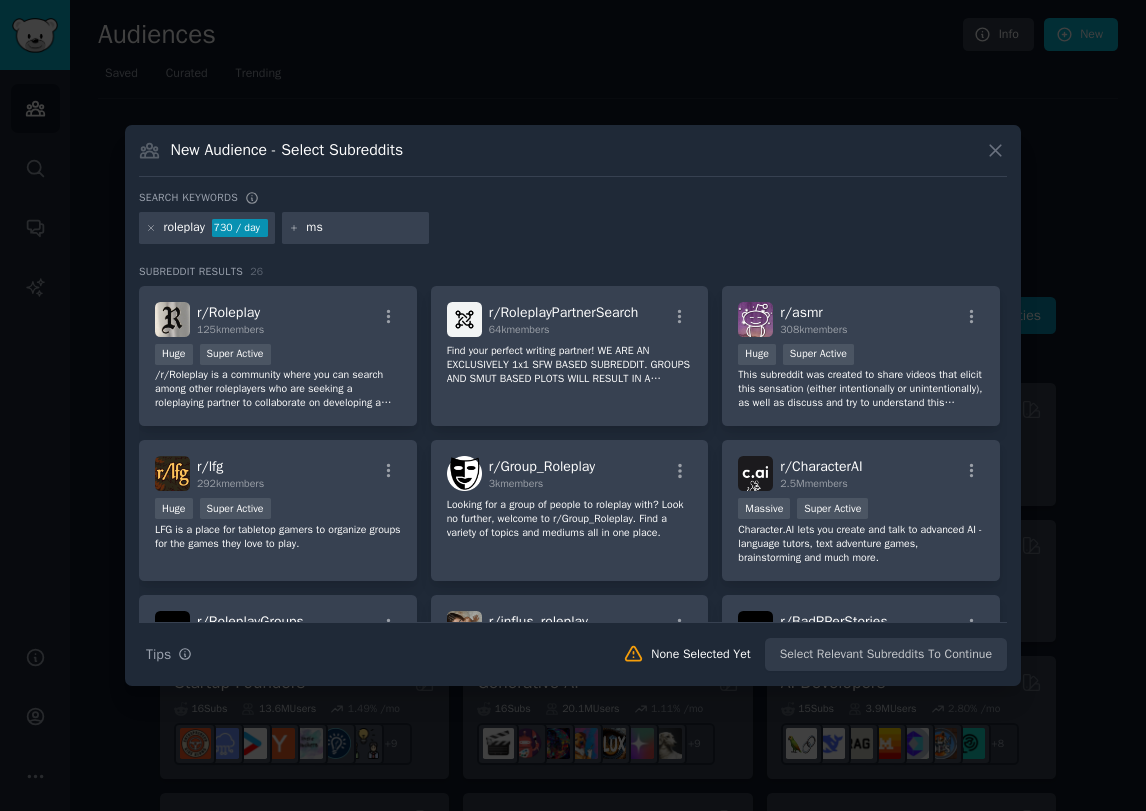 type on "m" 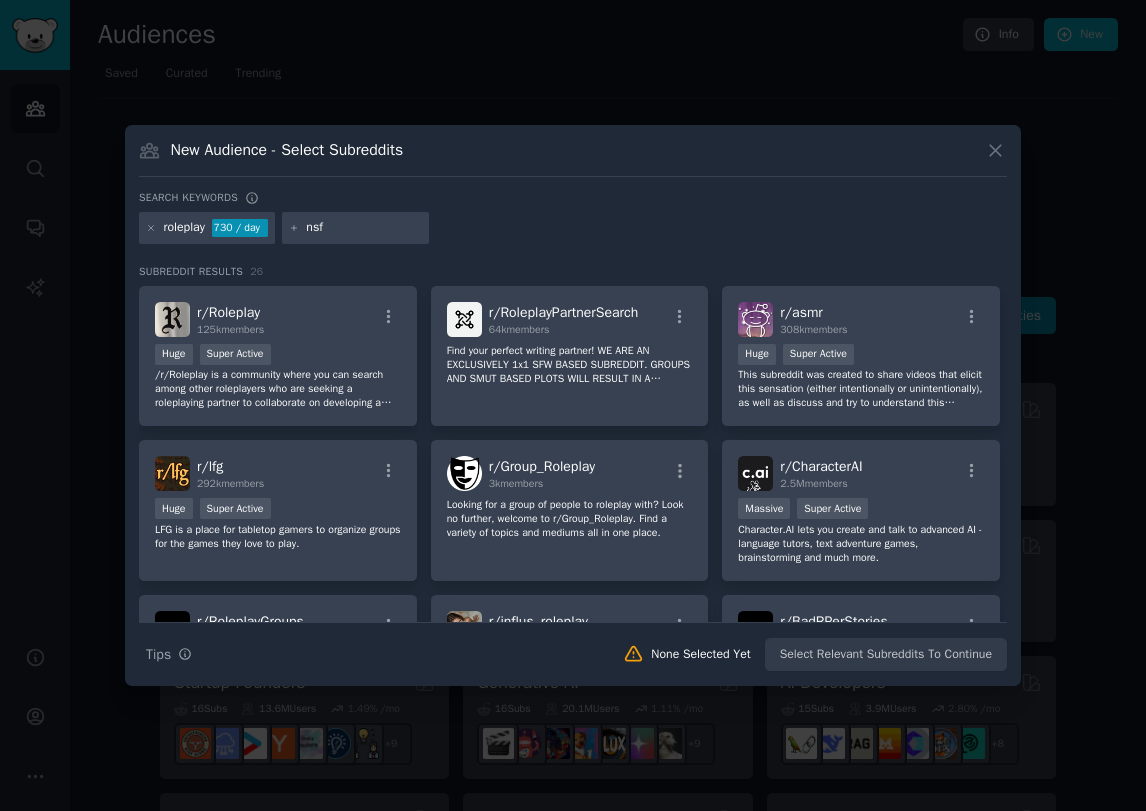type on "nsfw" 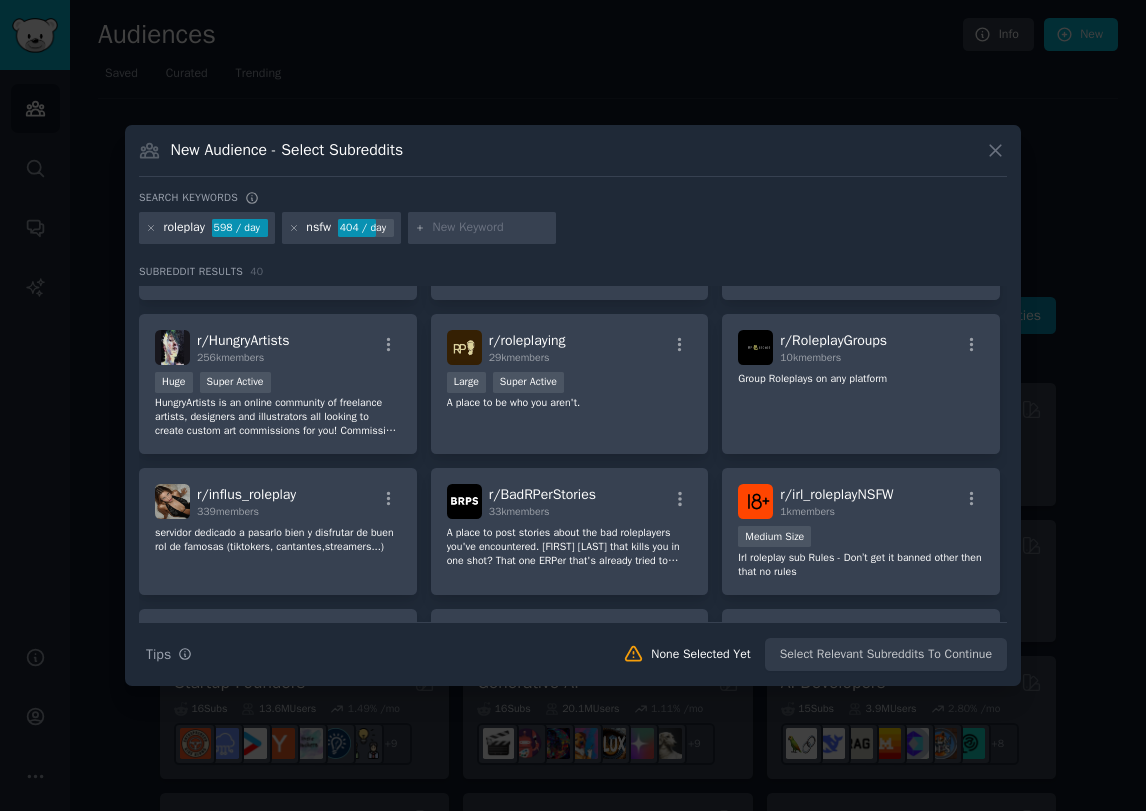 scroll, scrollTop: 0, scrollLeft: 0, axis: both 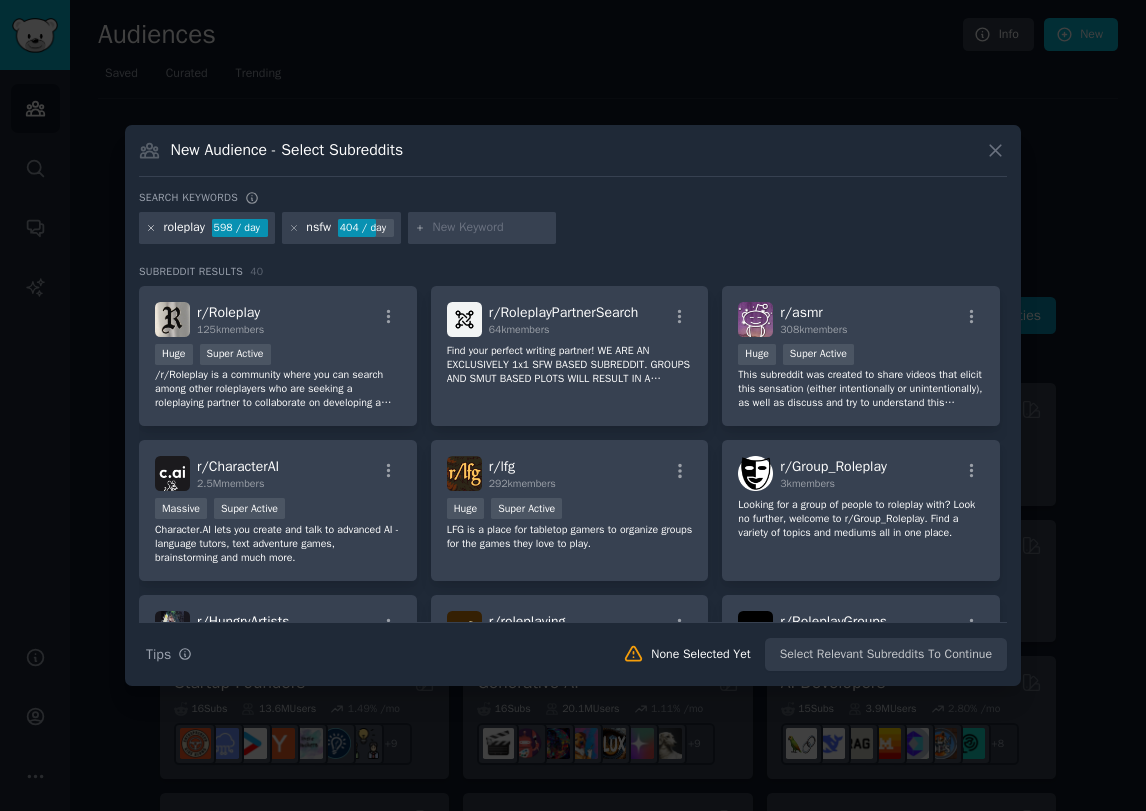 click 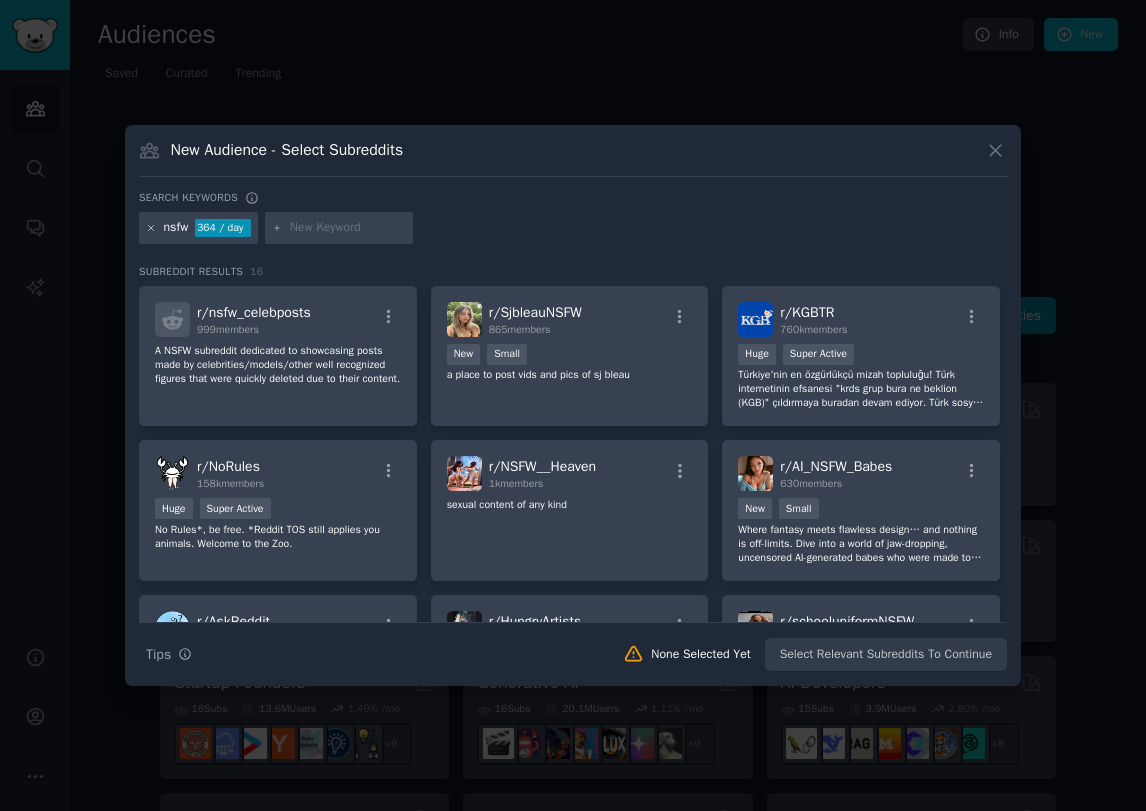 click 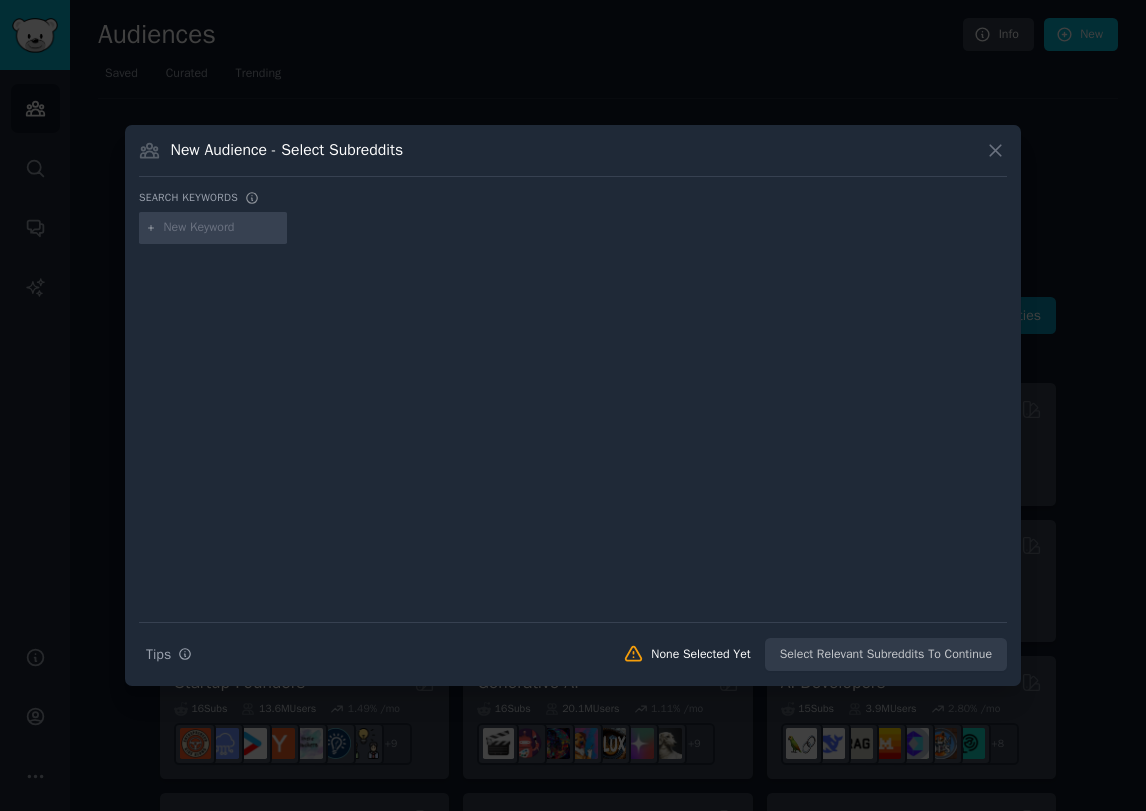 click at bounding box center (222, 228) 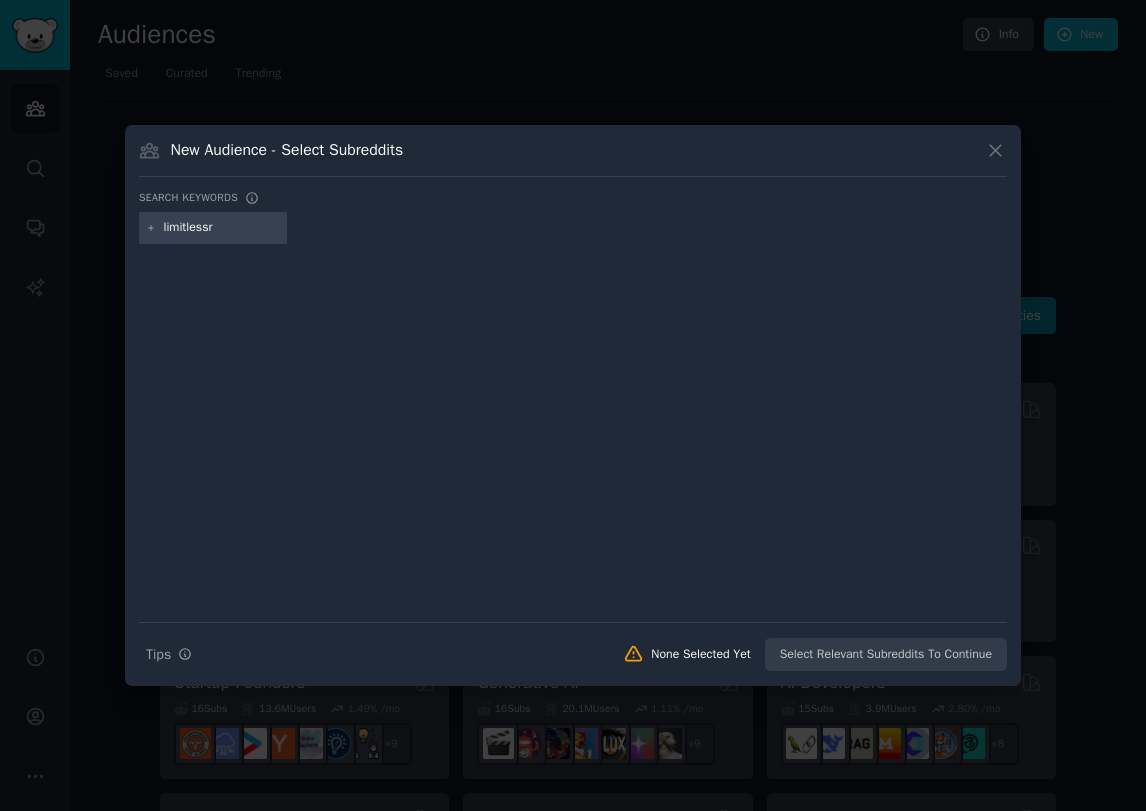 type on "limitlessrp" 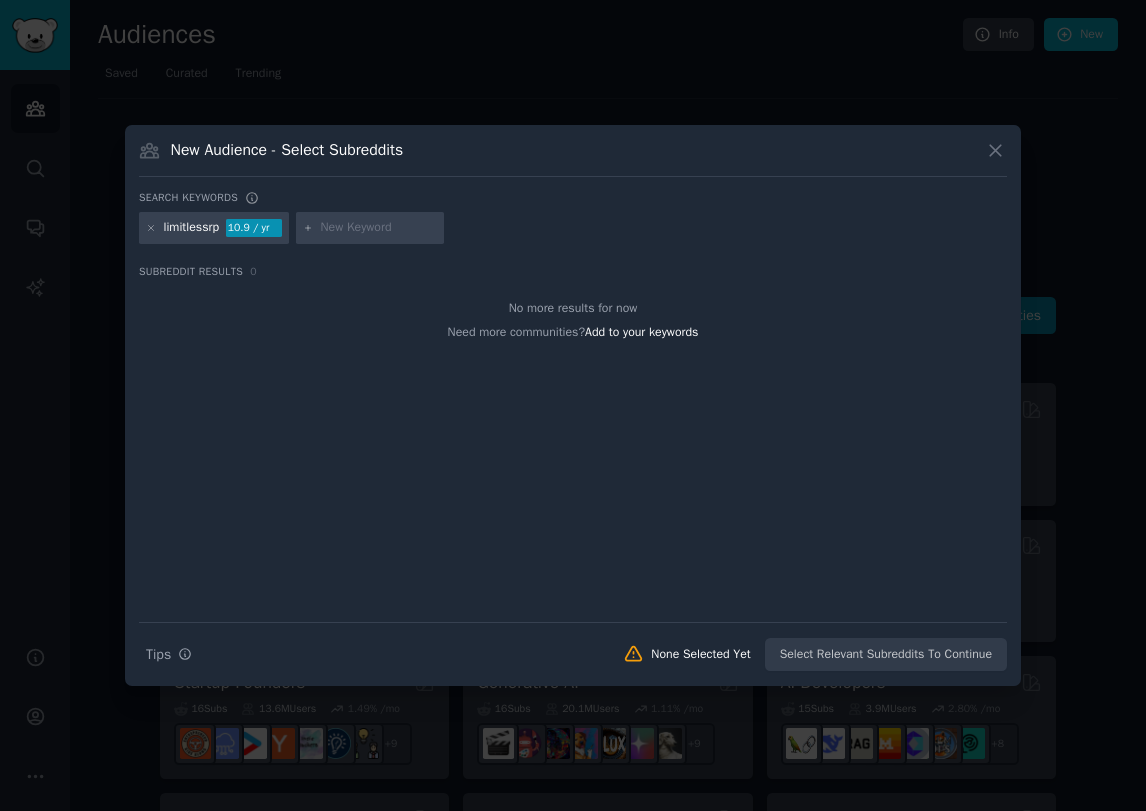 click on "limitlessrp" at bounding box center [192, 228] 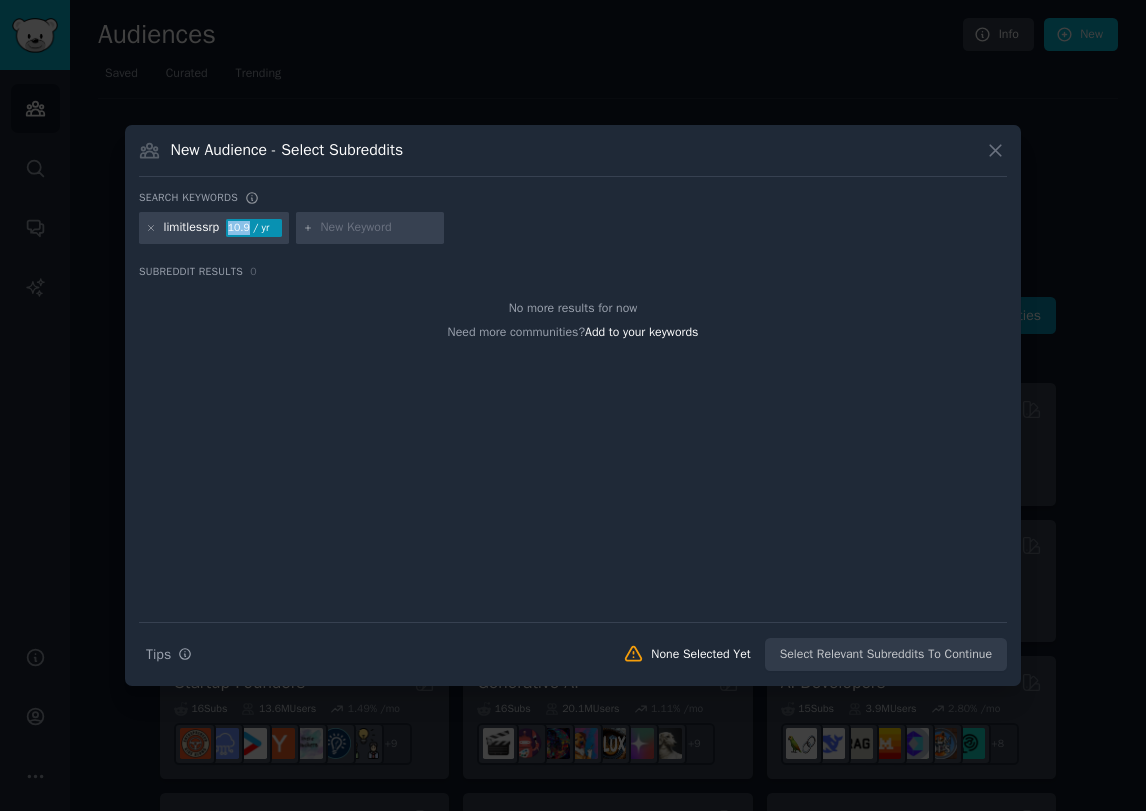 click on "limitlessrp 10.9 / yr" at bounding box center (214, 228) 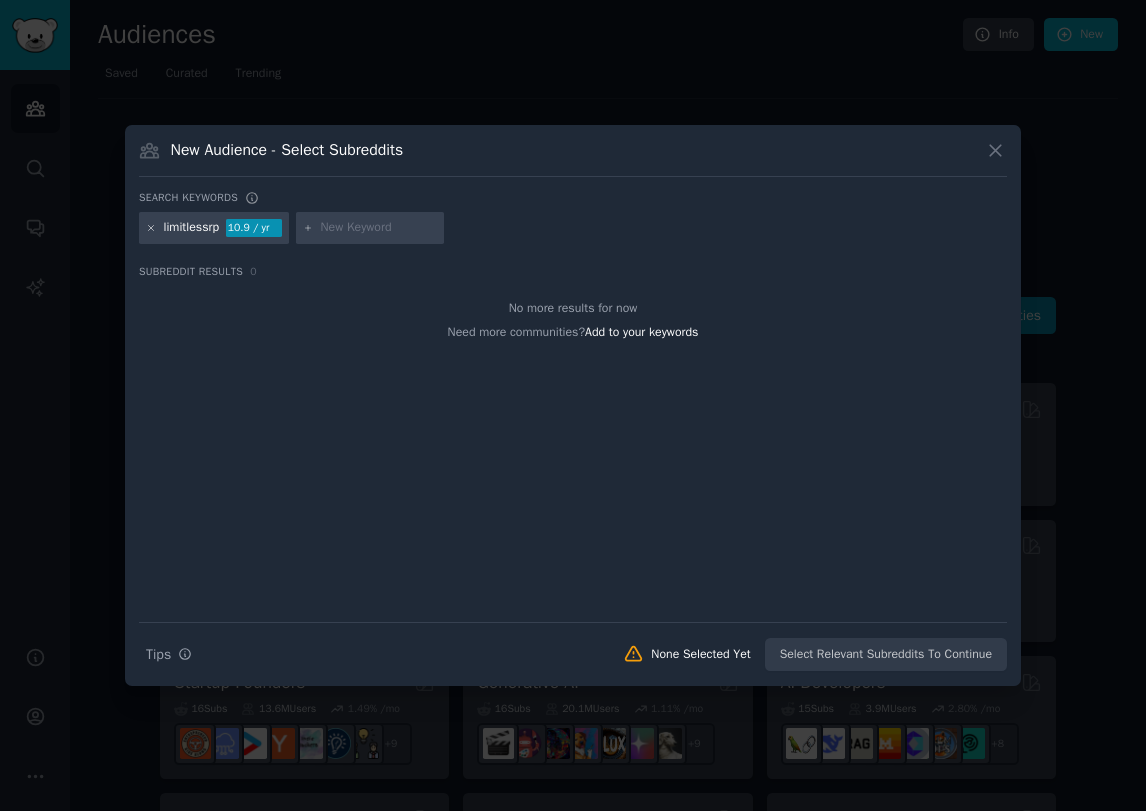 click 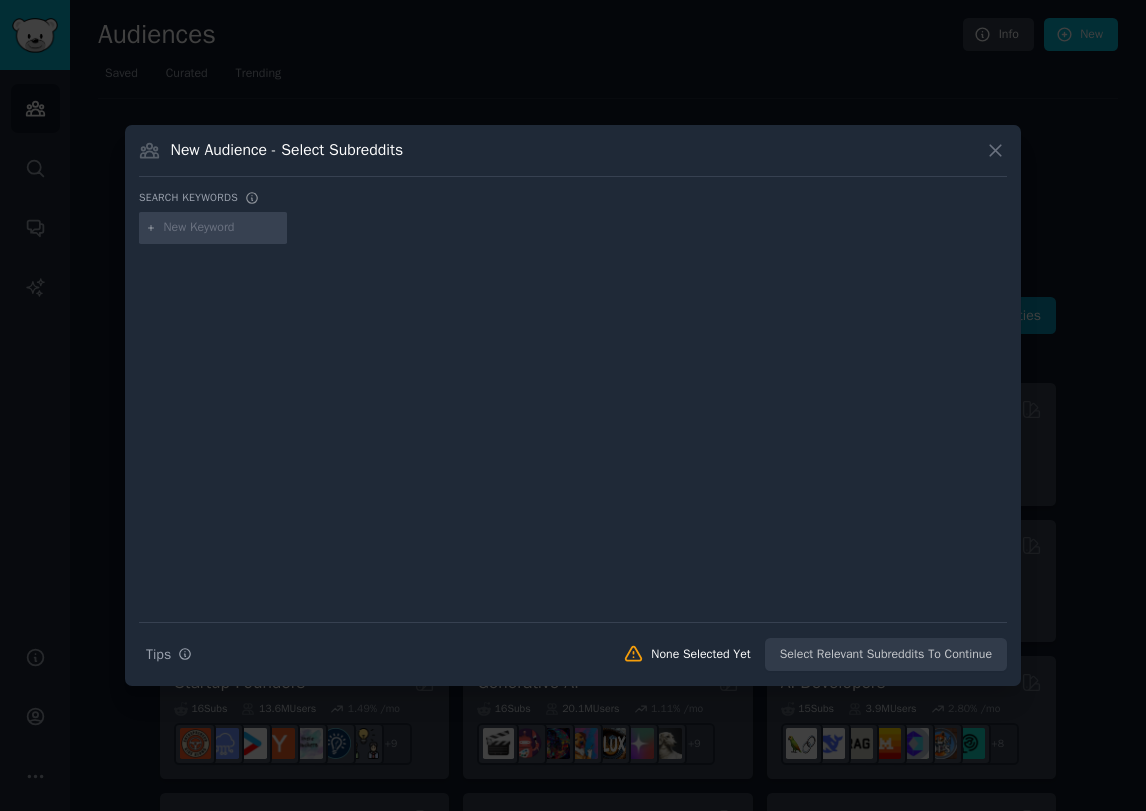 click at bounding box center (222, 228) 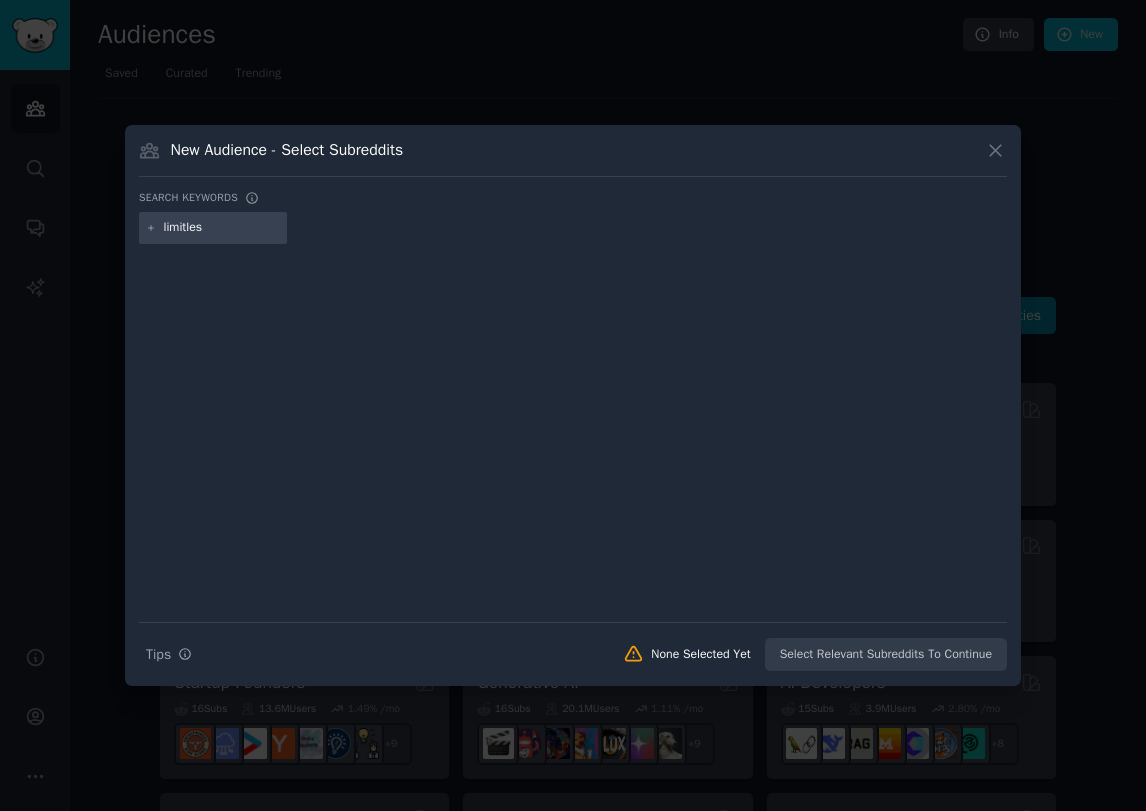 type on "limitless" 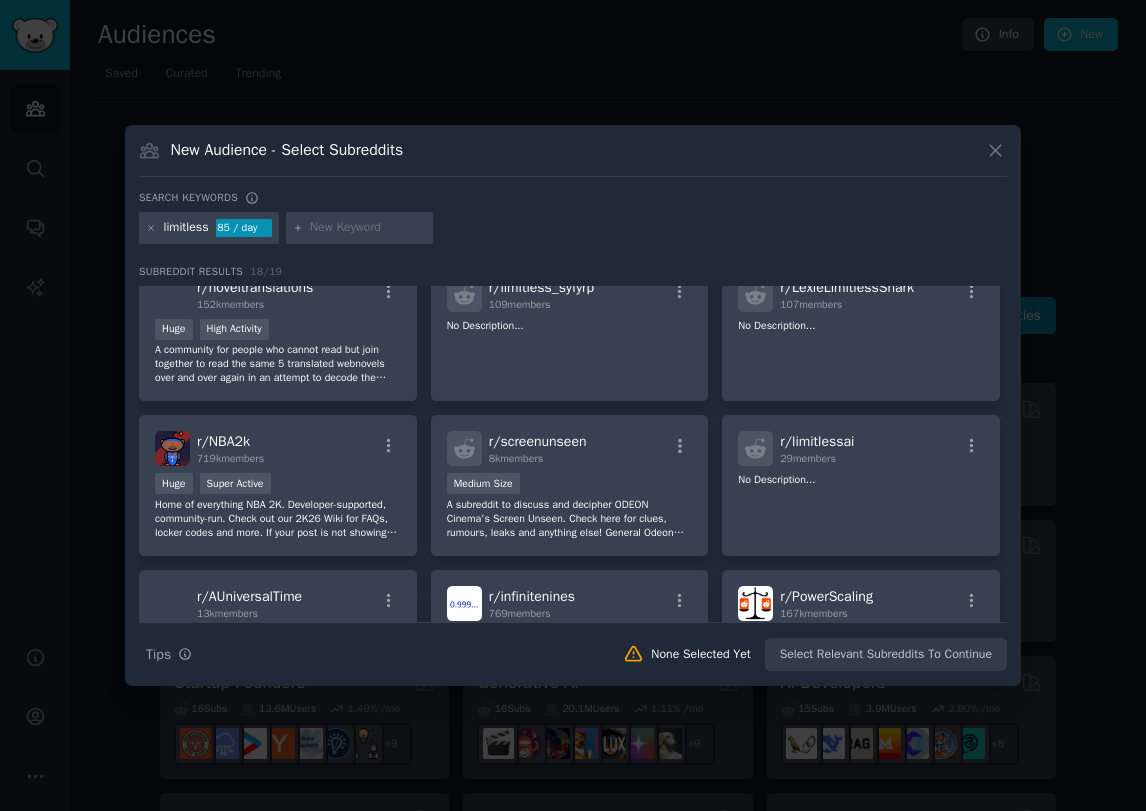 scroll, scrollTop: 0, scrollLeft: 0, axis: both 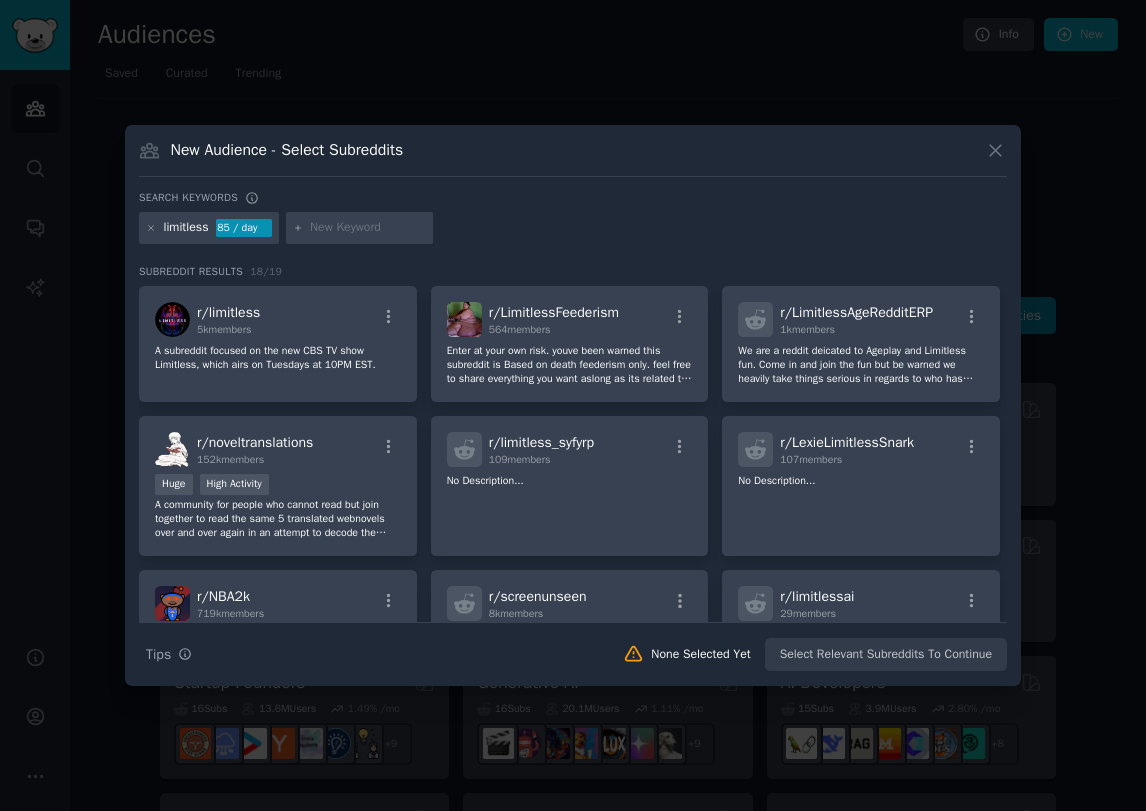 click on "limitless" at bounding box center [186, 228] 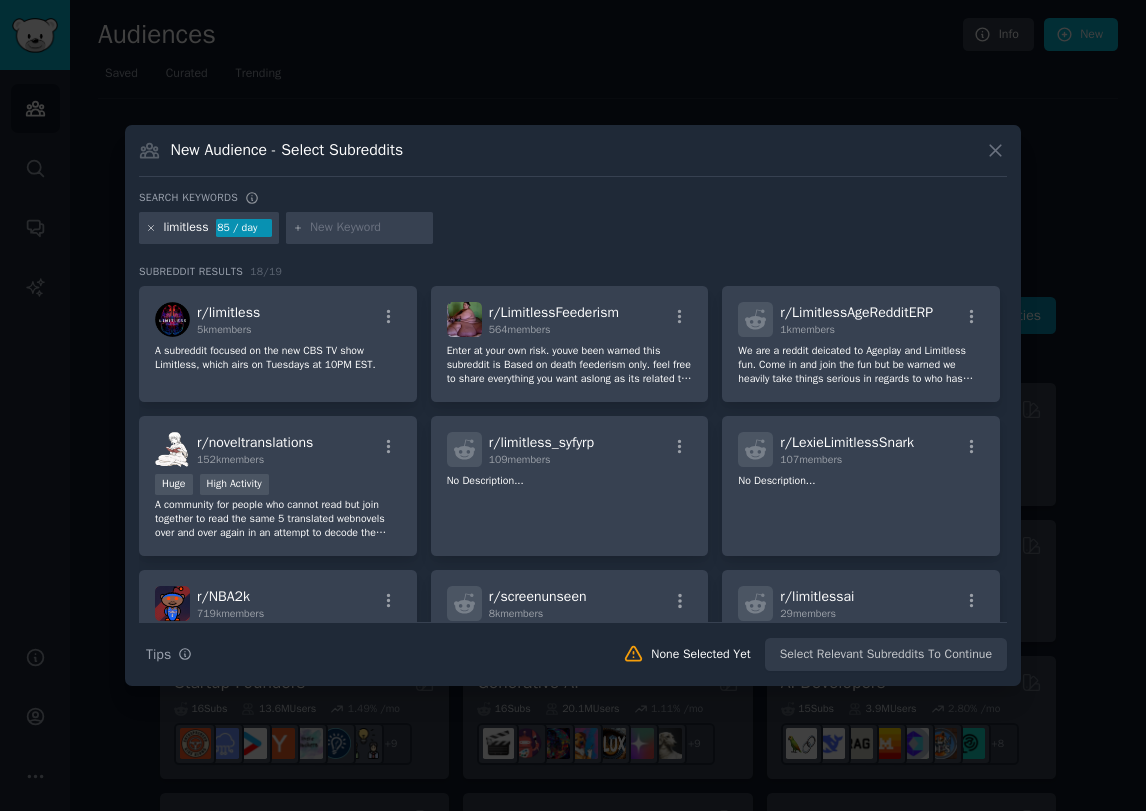 click 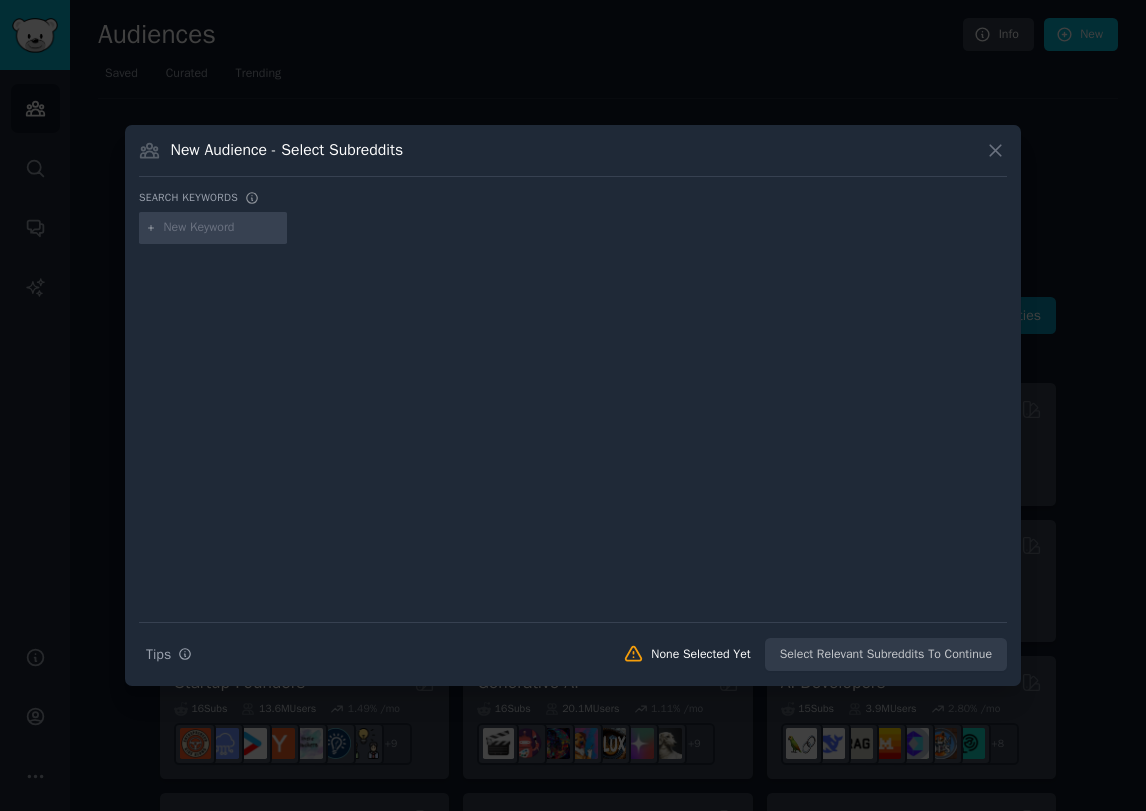 click at bounding box center (222, 228) 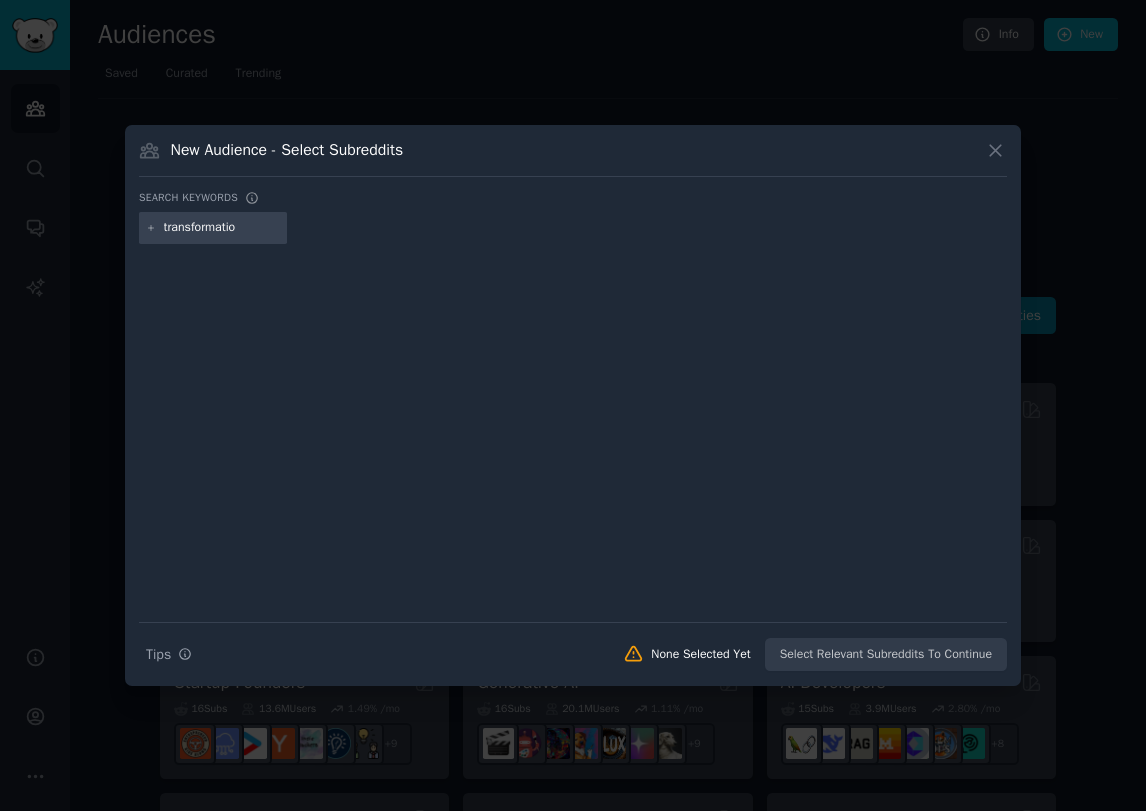 type on "transformation" 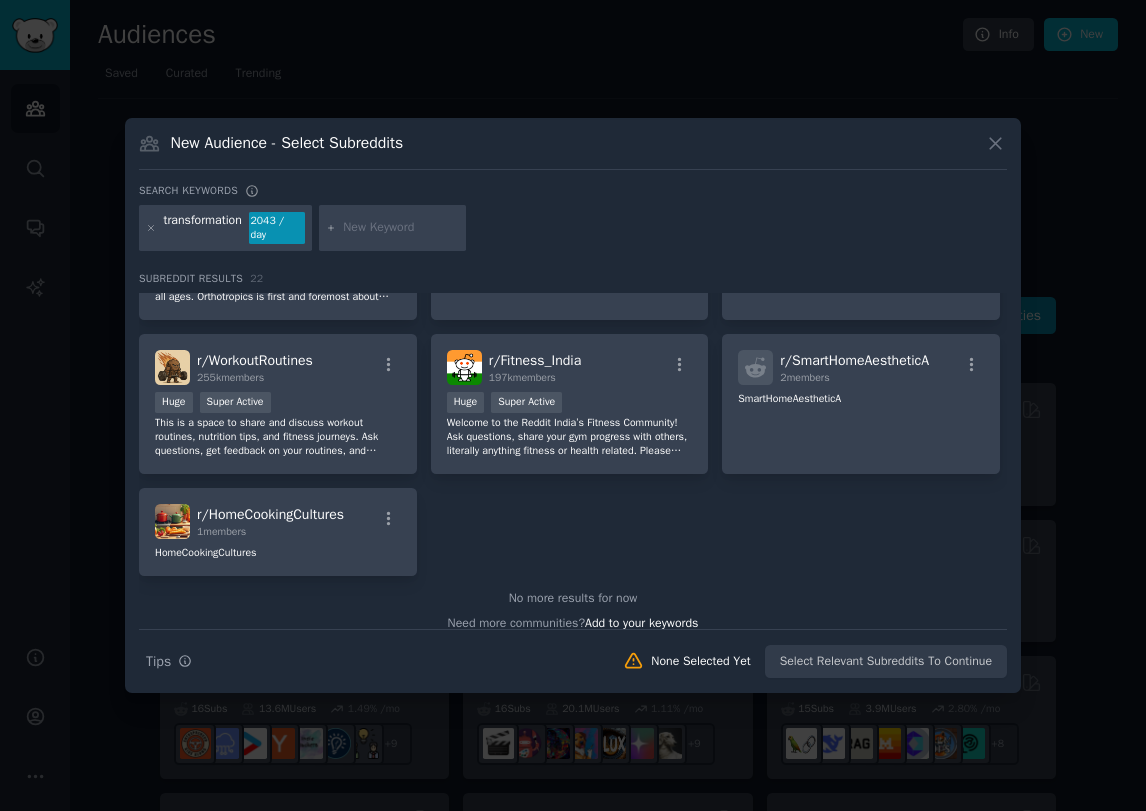 scroll, scrollTop: 875, scrollLeft: 0, axis: vertical 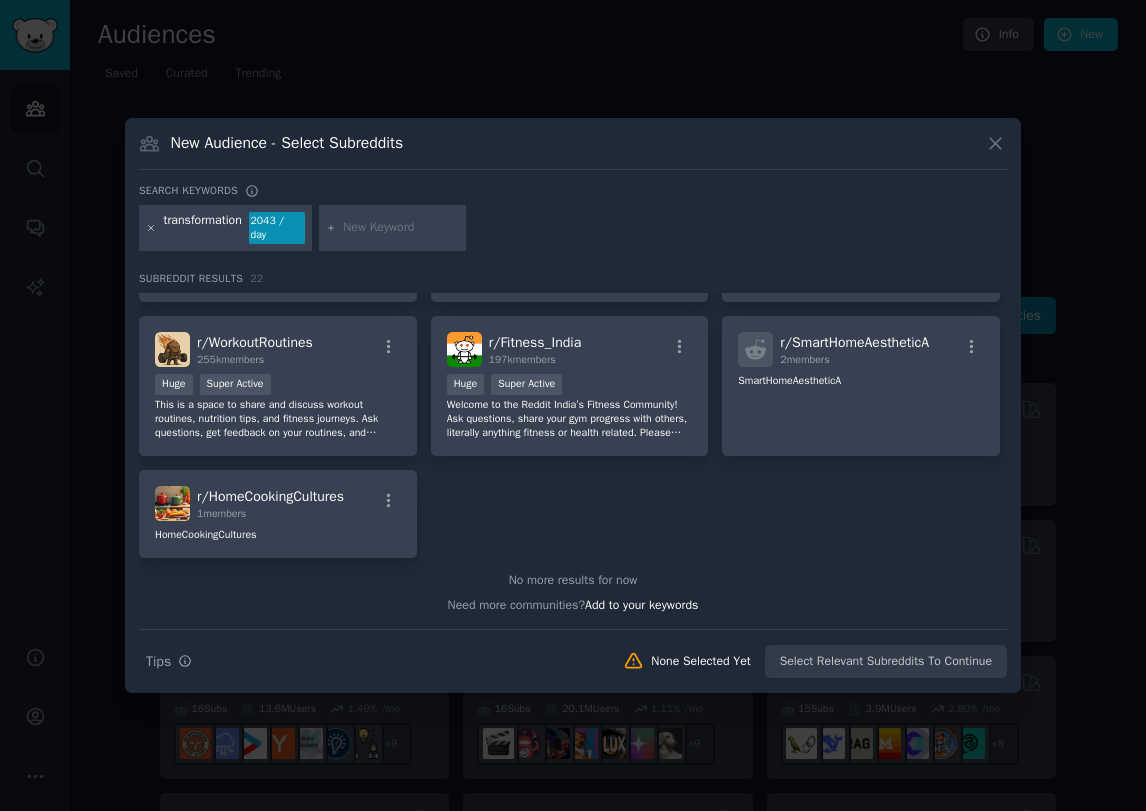 click 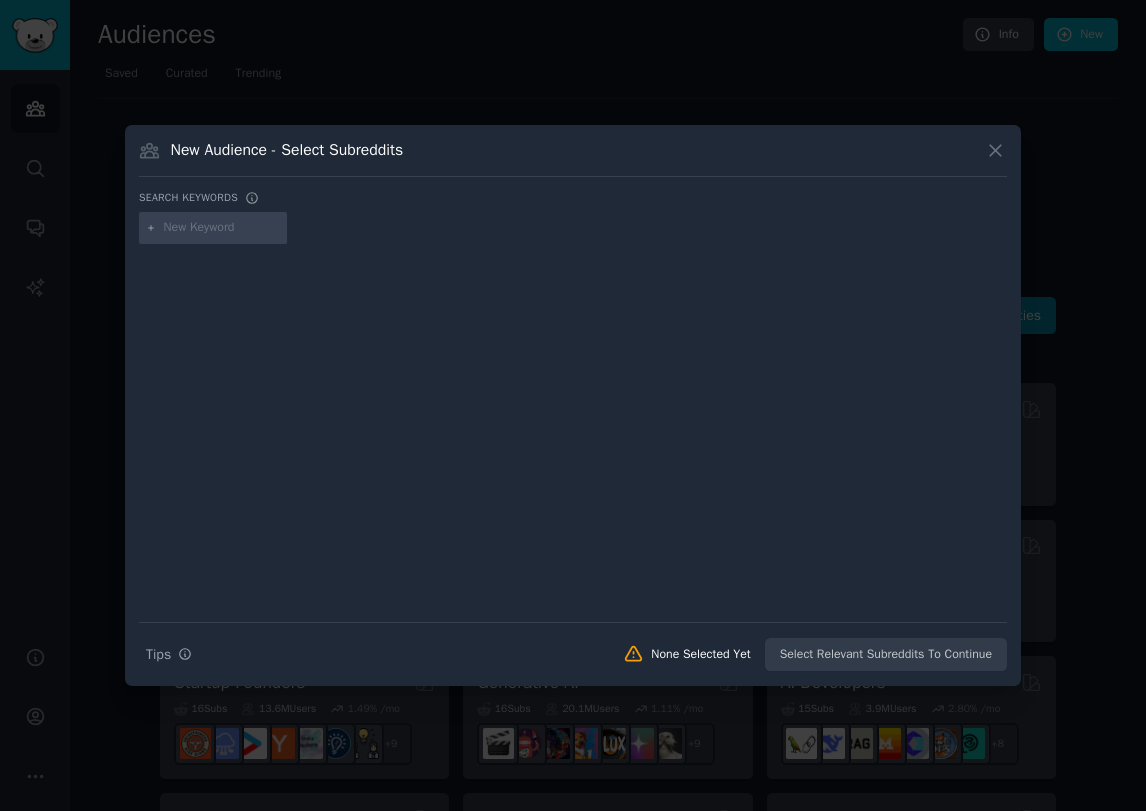 click at bounding box center [222, 228] 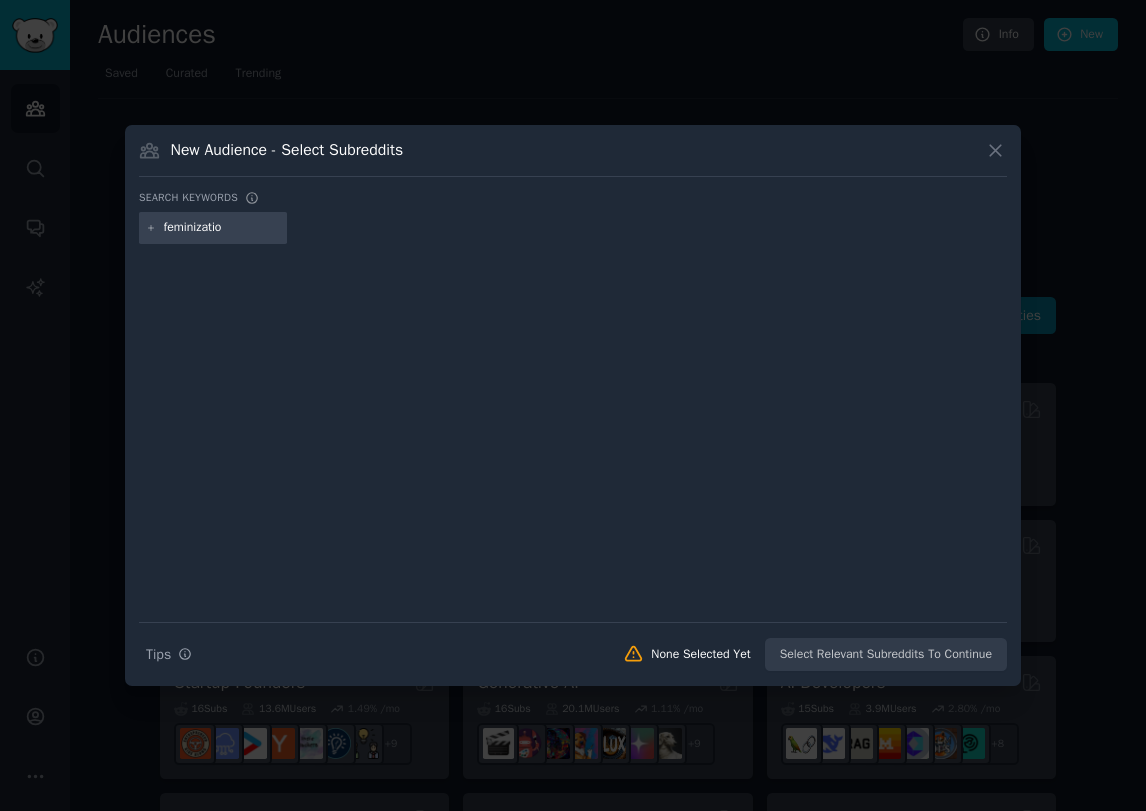 type on "feminization" 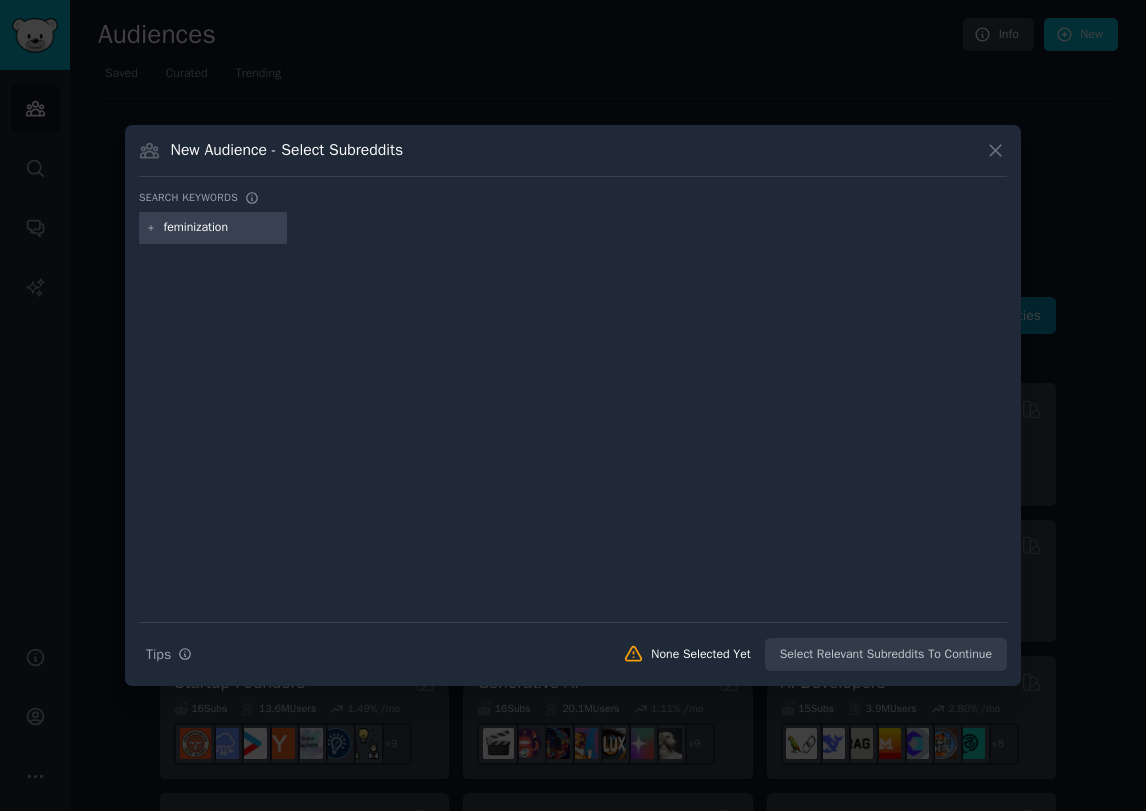 type 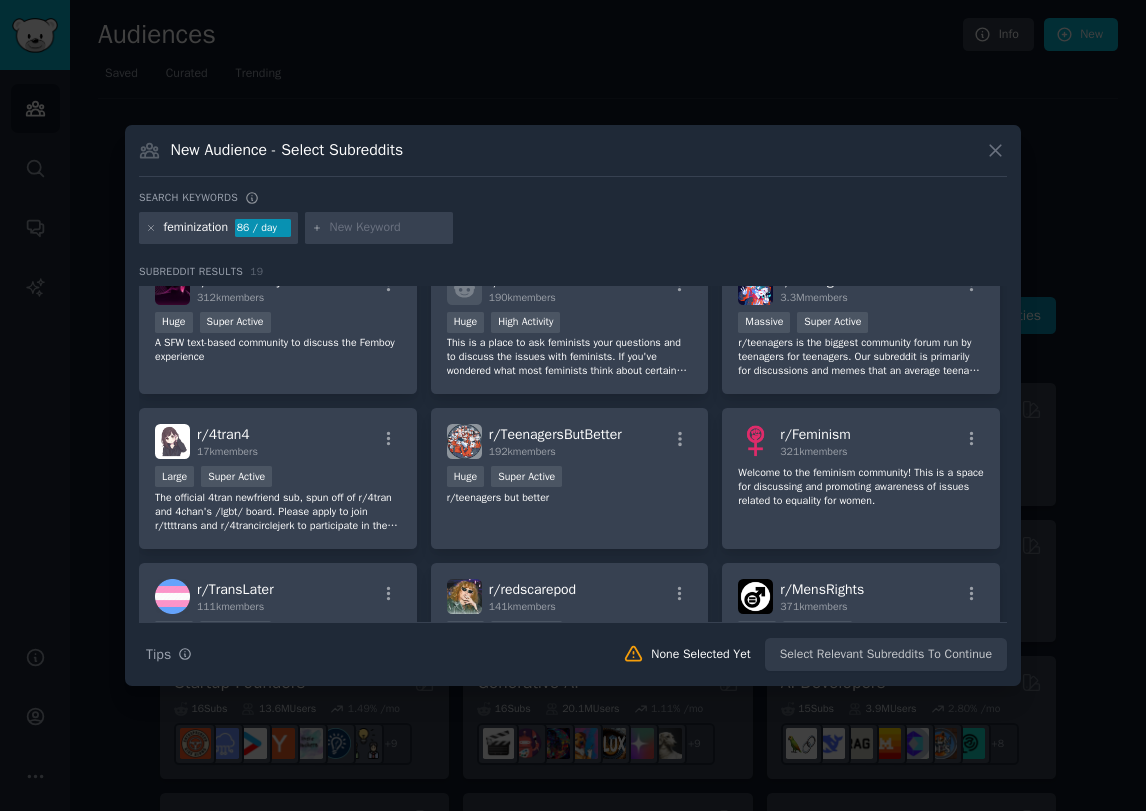 scroll, scrollTop: 0, scrollLeft: 0, axis: both 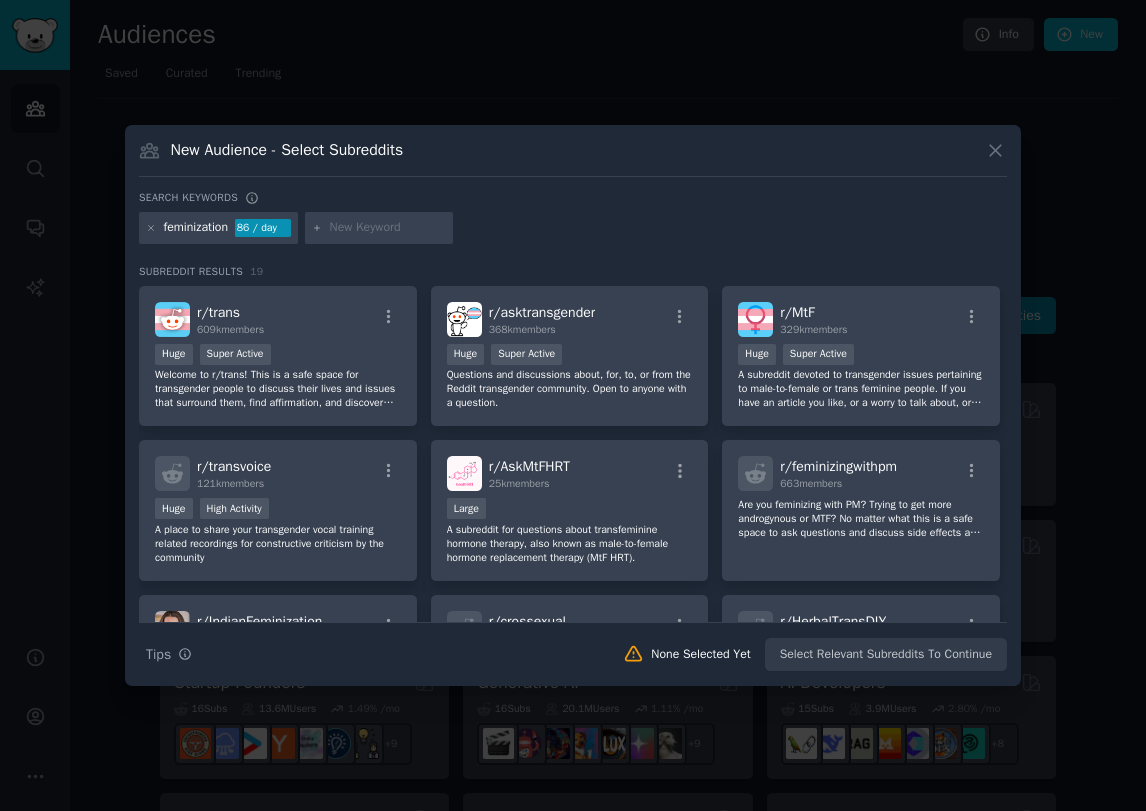 click on "feminization" at bounding box center [196, 228] 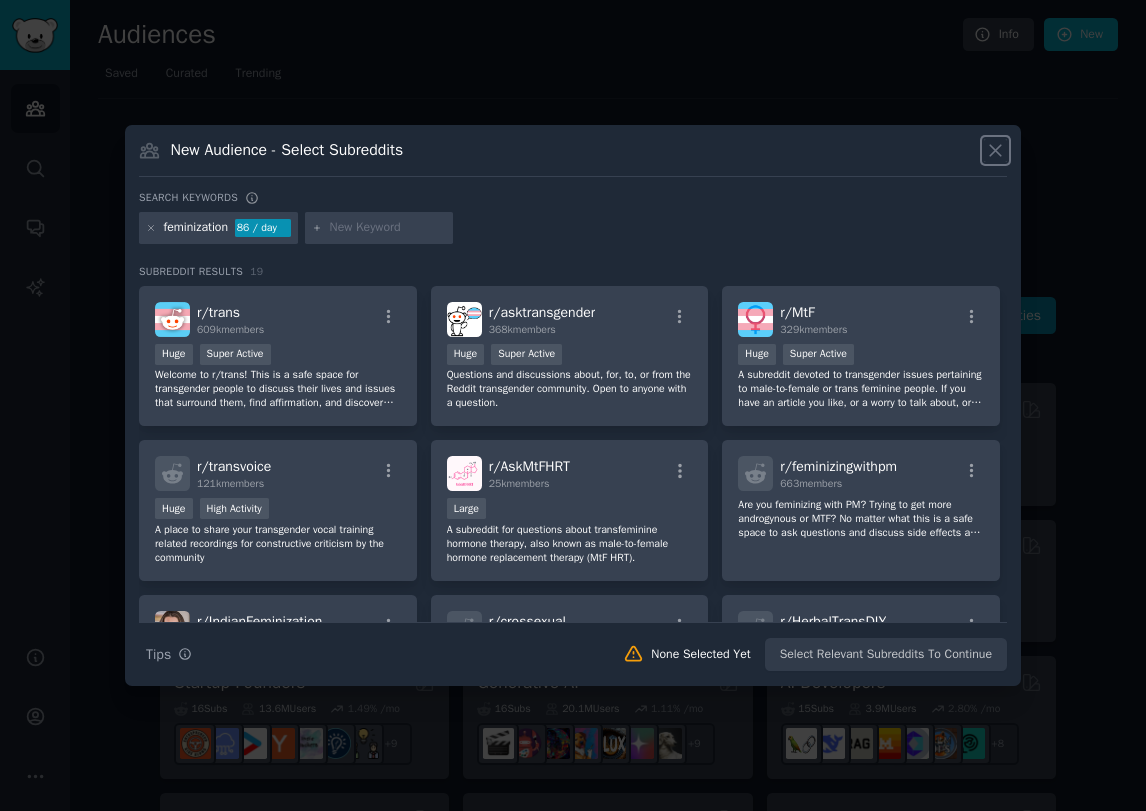 click 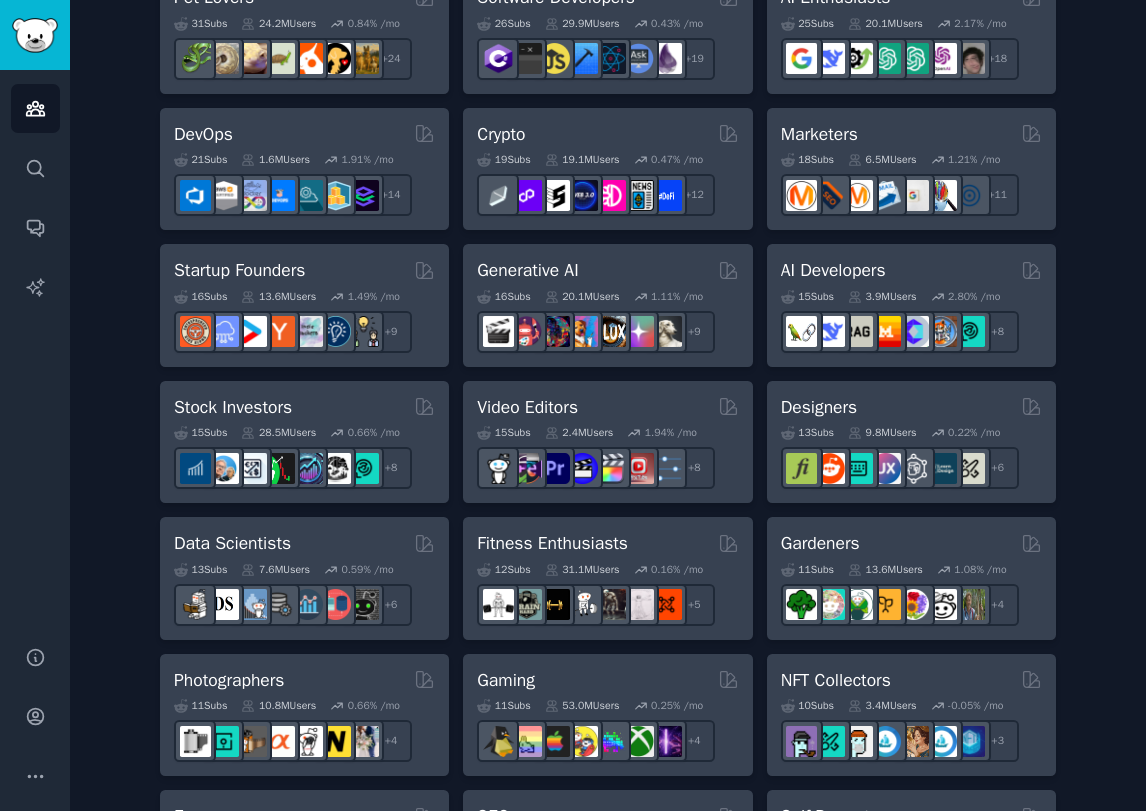 scroll, scrollTop: 0, scrollLeft: 0, axis: both 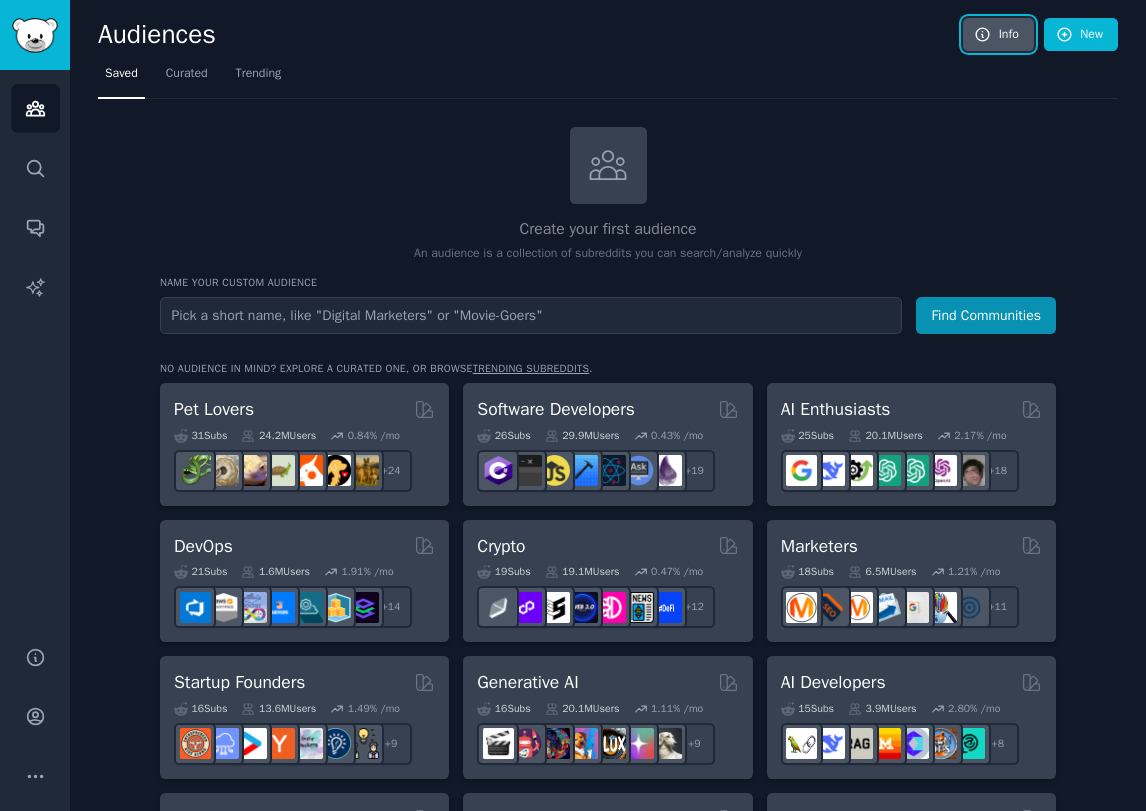 click on "Info" at bounding box center [998, 35] 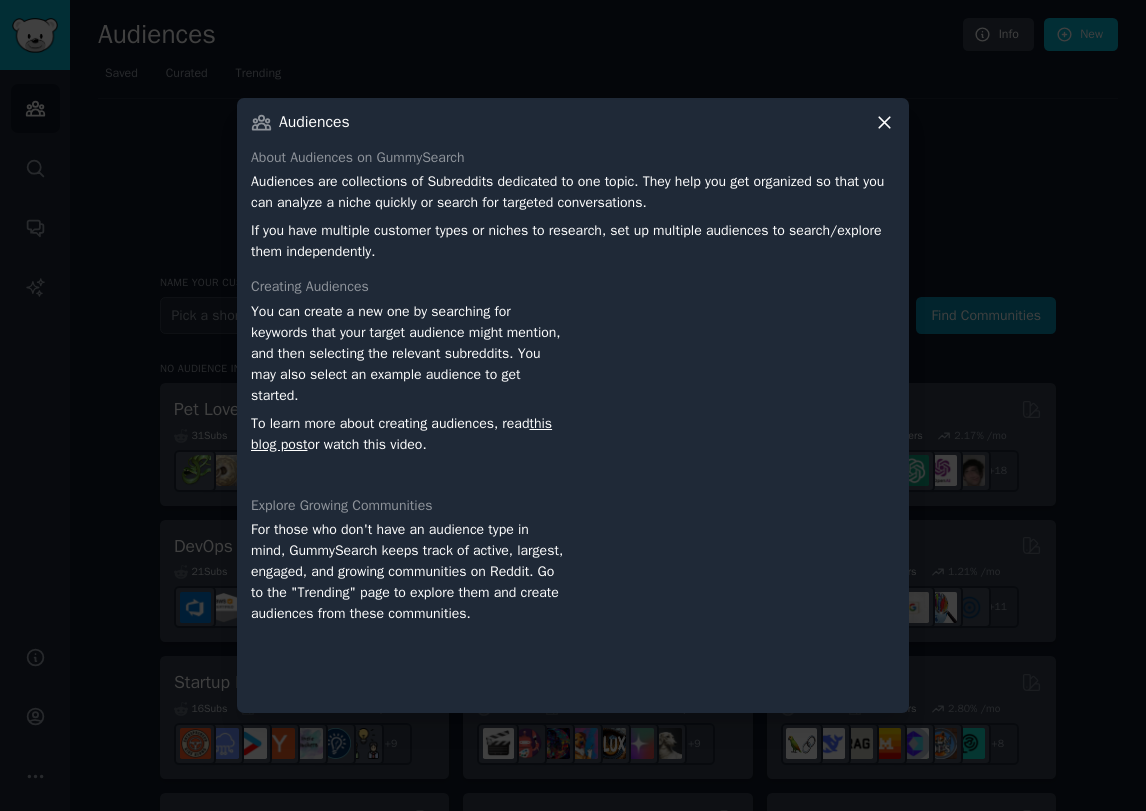 click 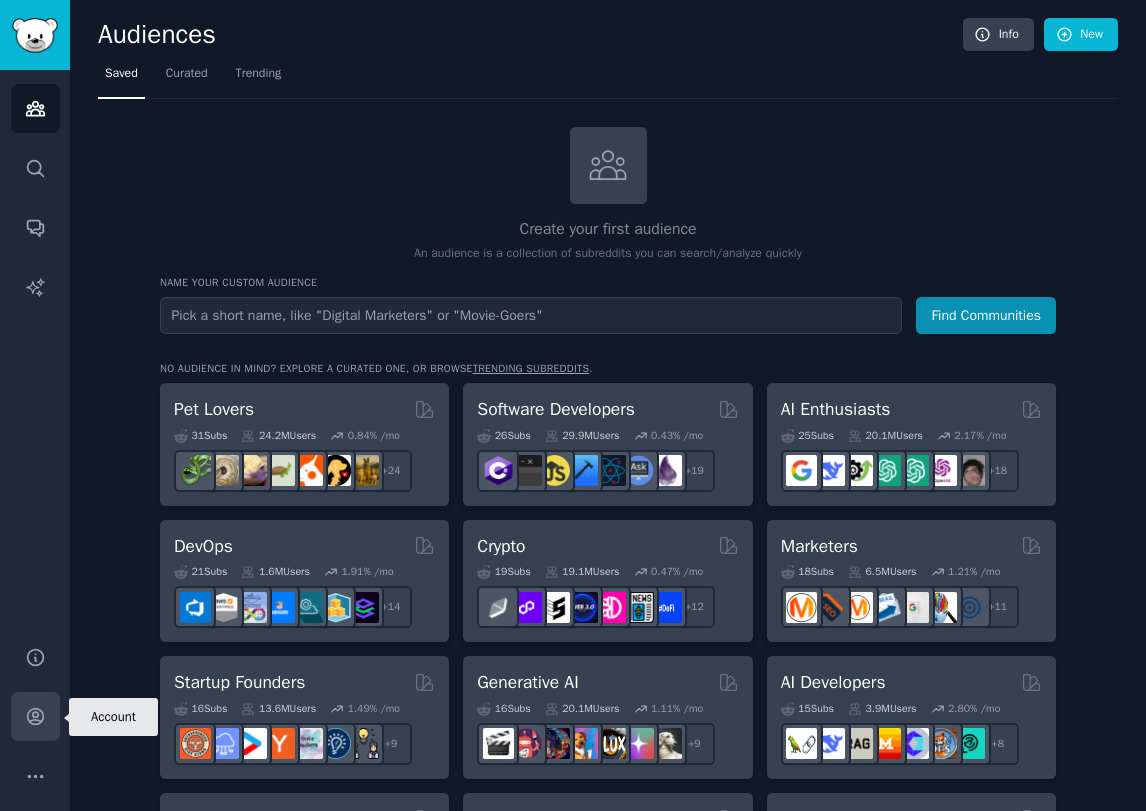 click on "Account" at bounding box center (35, 716) 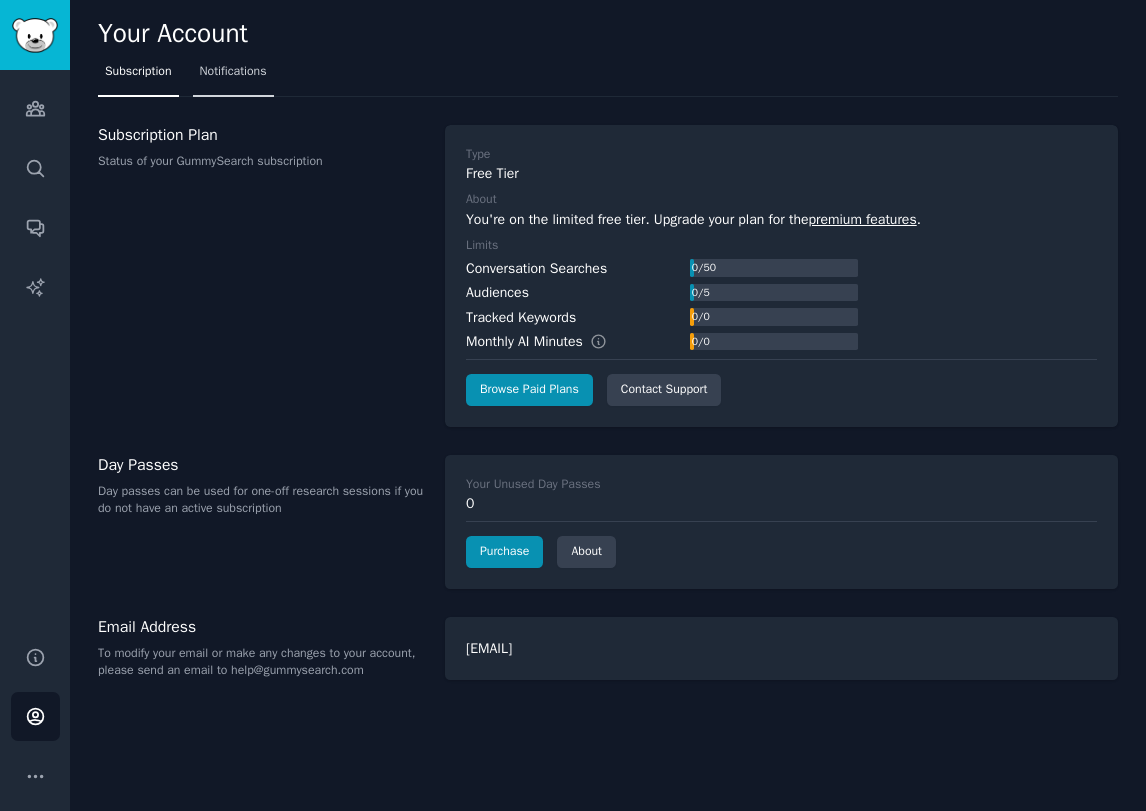 click on "Notifications" at bounding box center (233, 72) 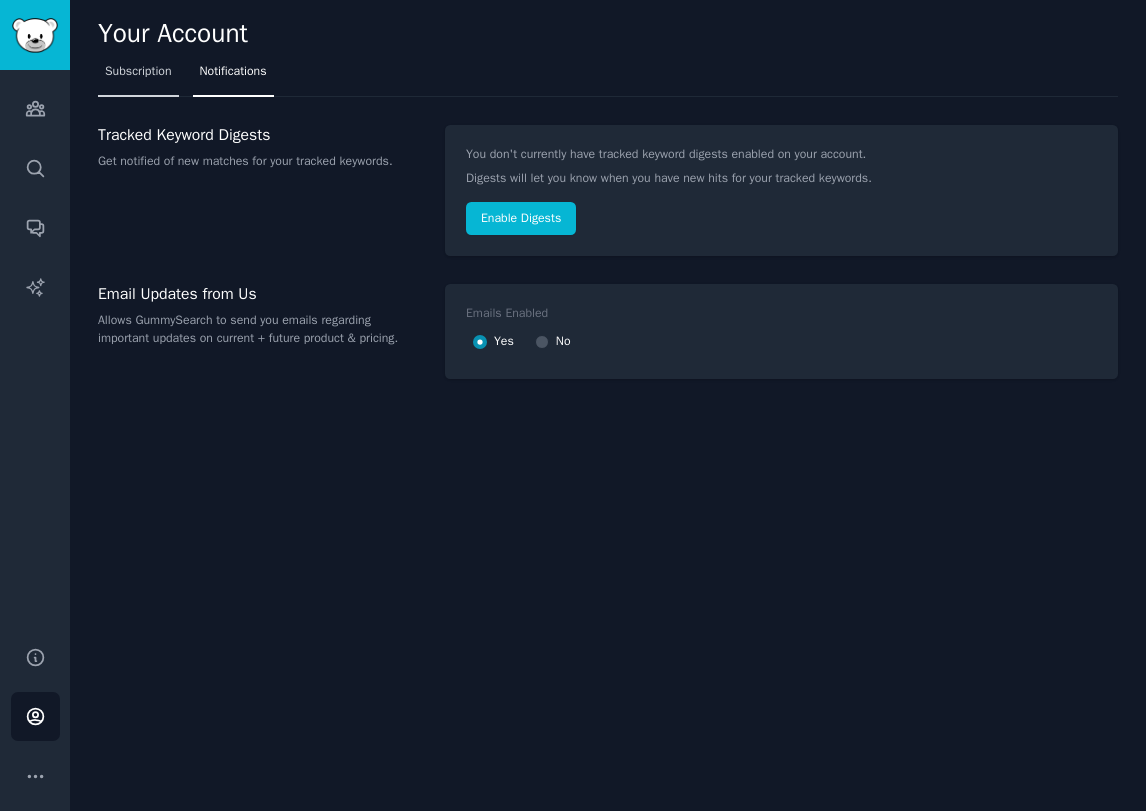 click on "Subscription" at bounding box center [138, 72] 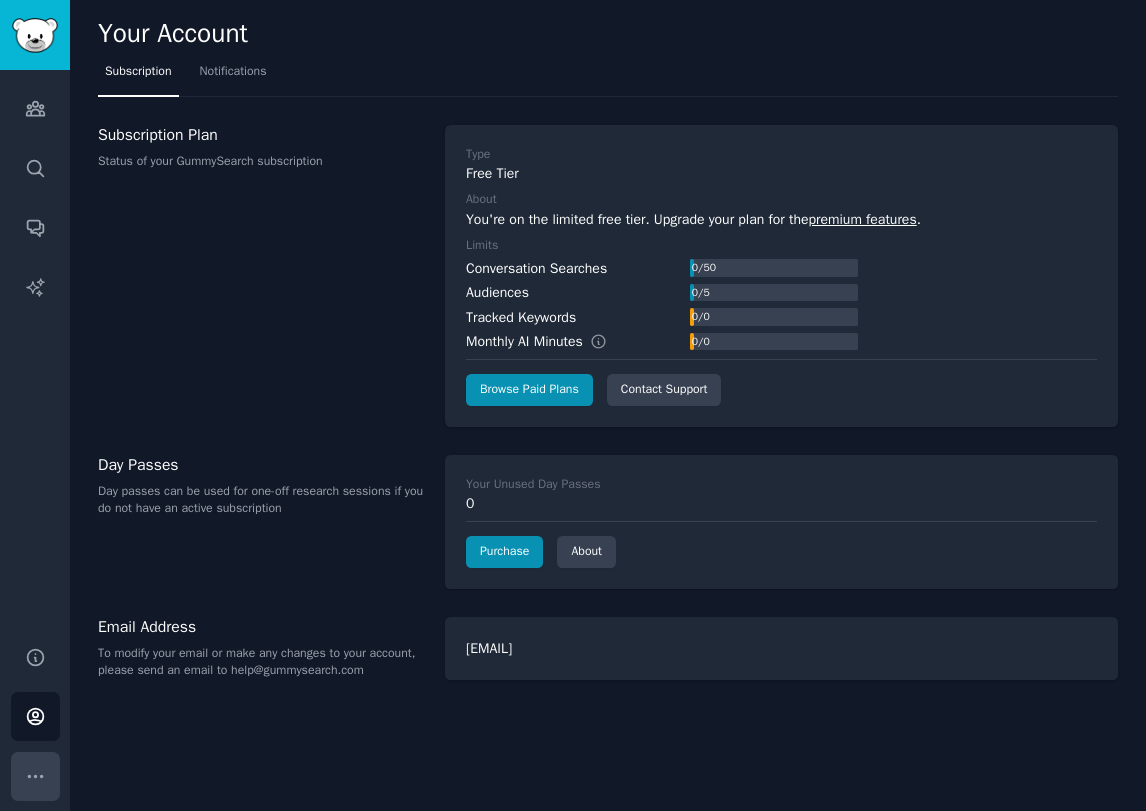 click 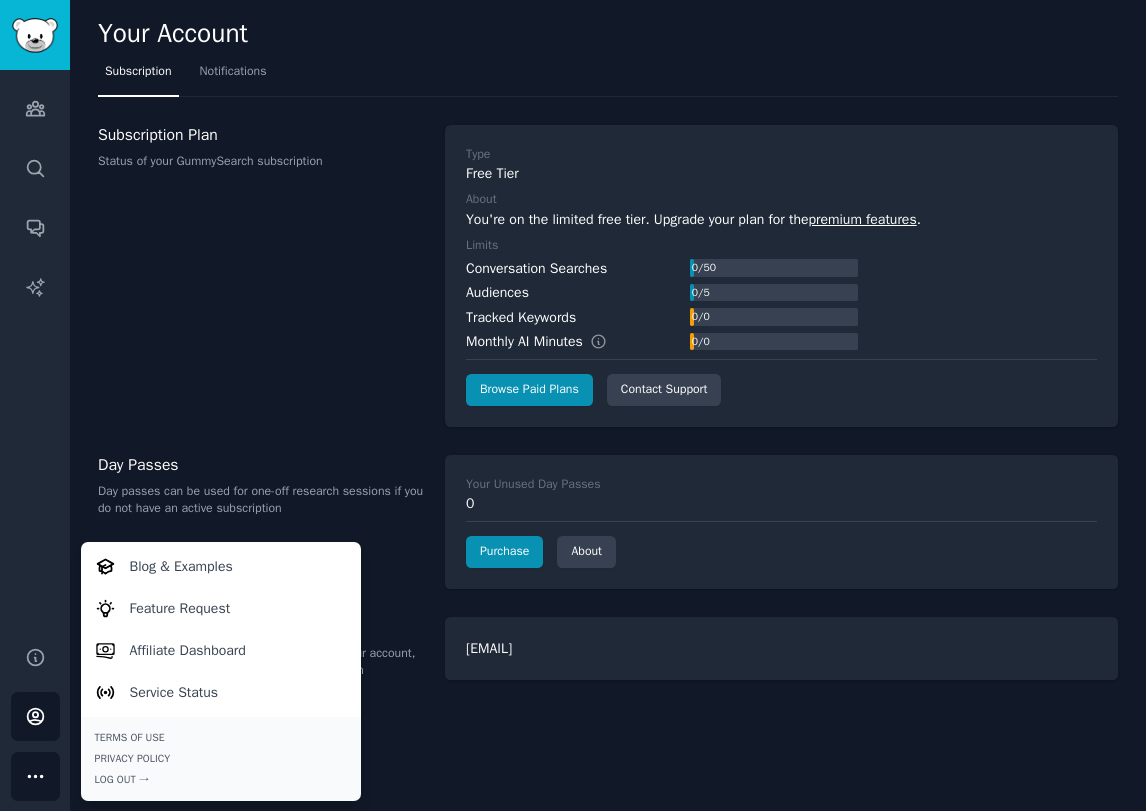 click on "Subscription Plan Status of your GummySearch subscription" at bounding box center [261, 276] 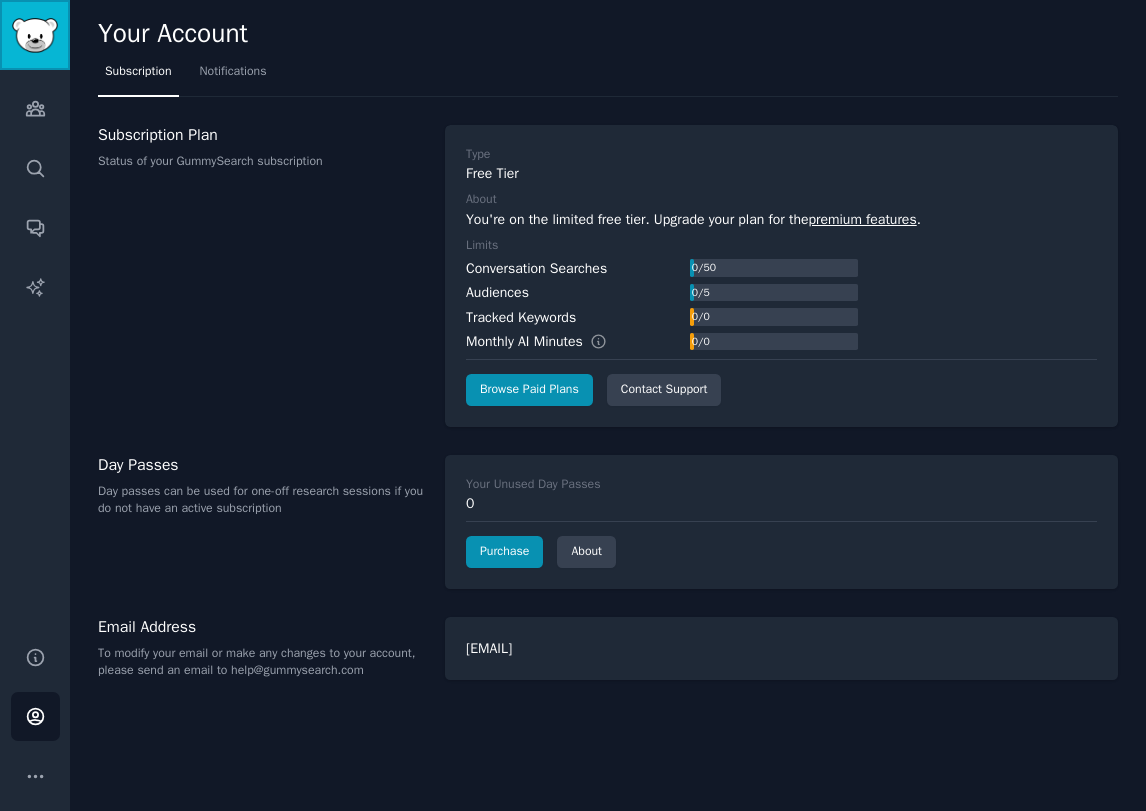 click at bounding box center [35, 35] 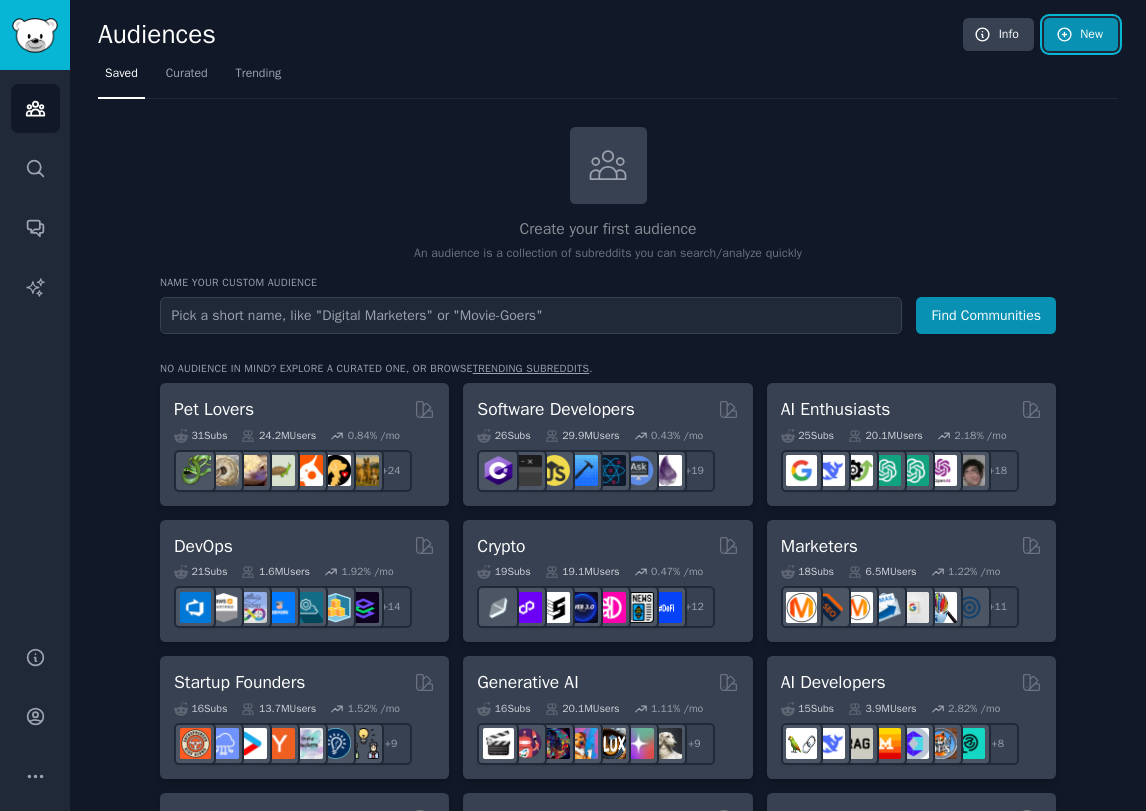 click on "New" at bounding box center (1081, 35) 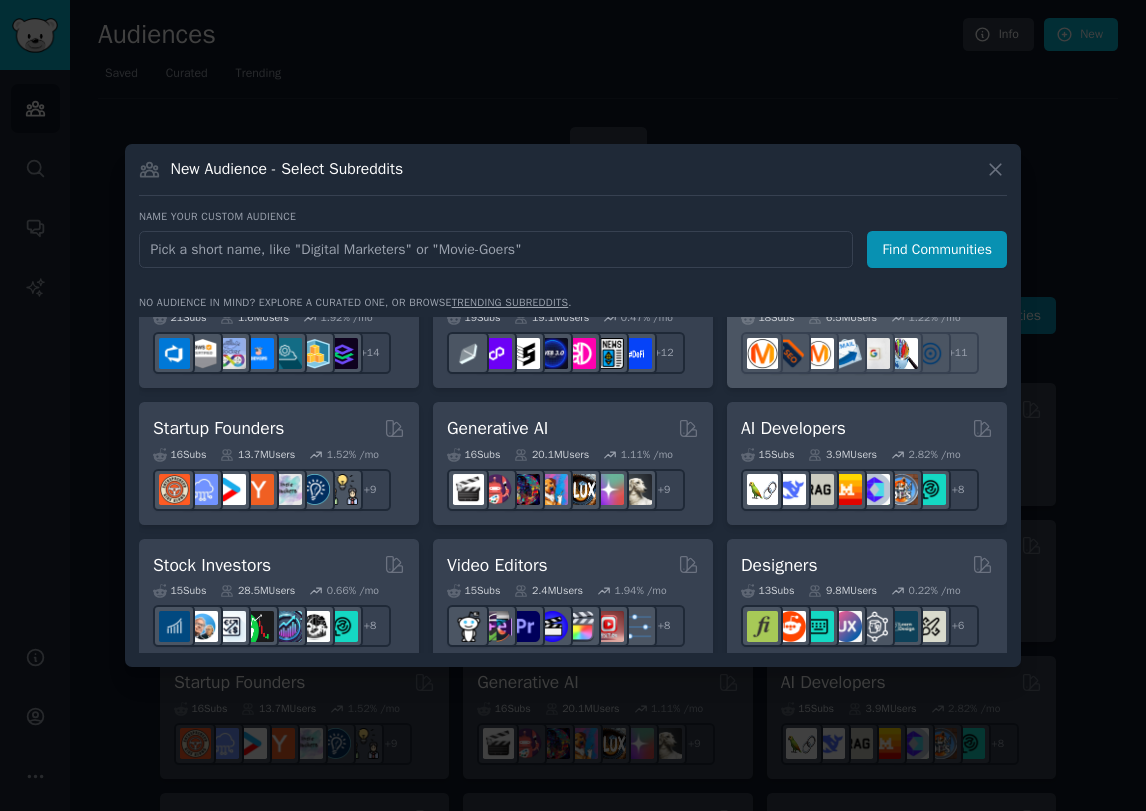 scroll, scrollTop: 0, scrollLeft: 0, axis: both 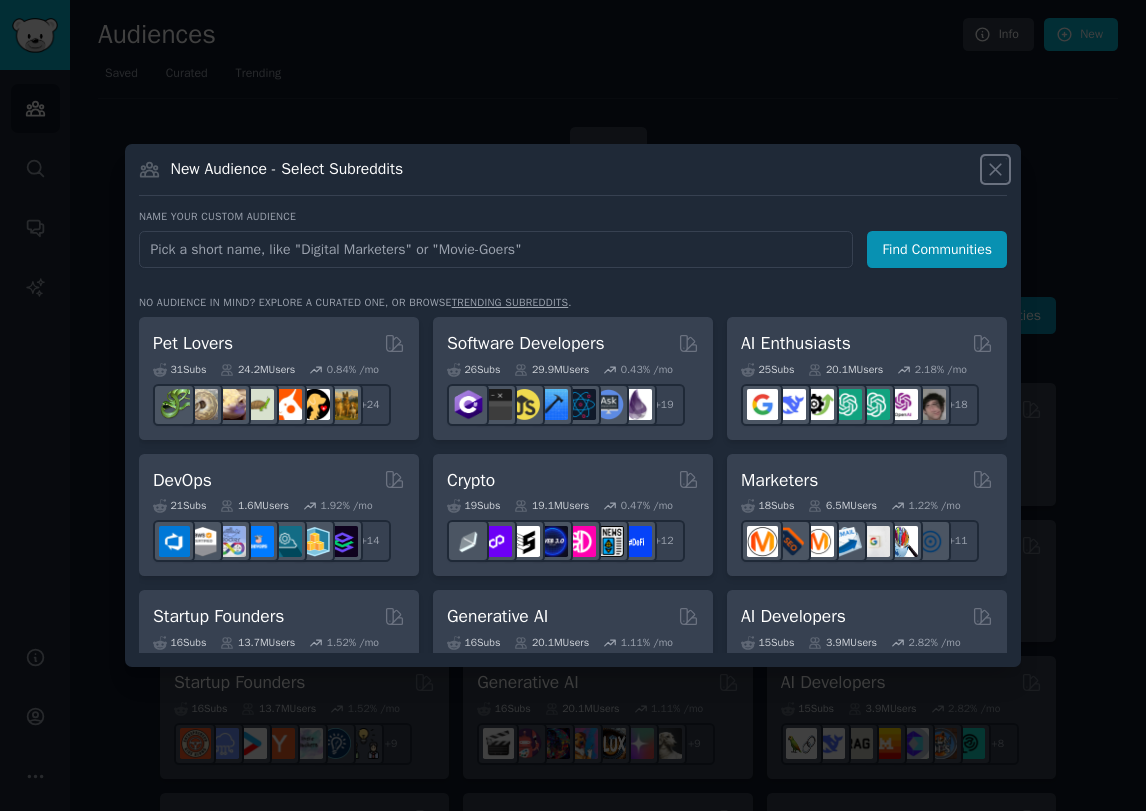 click 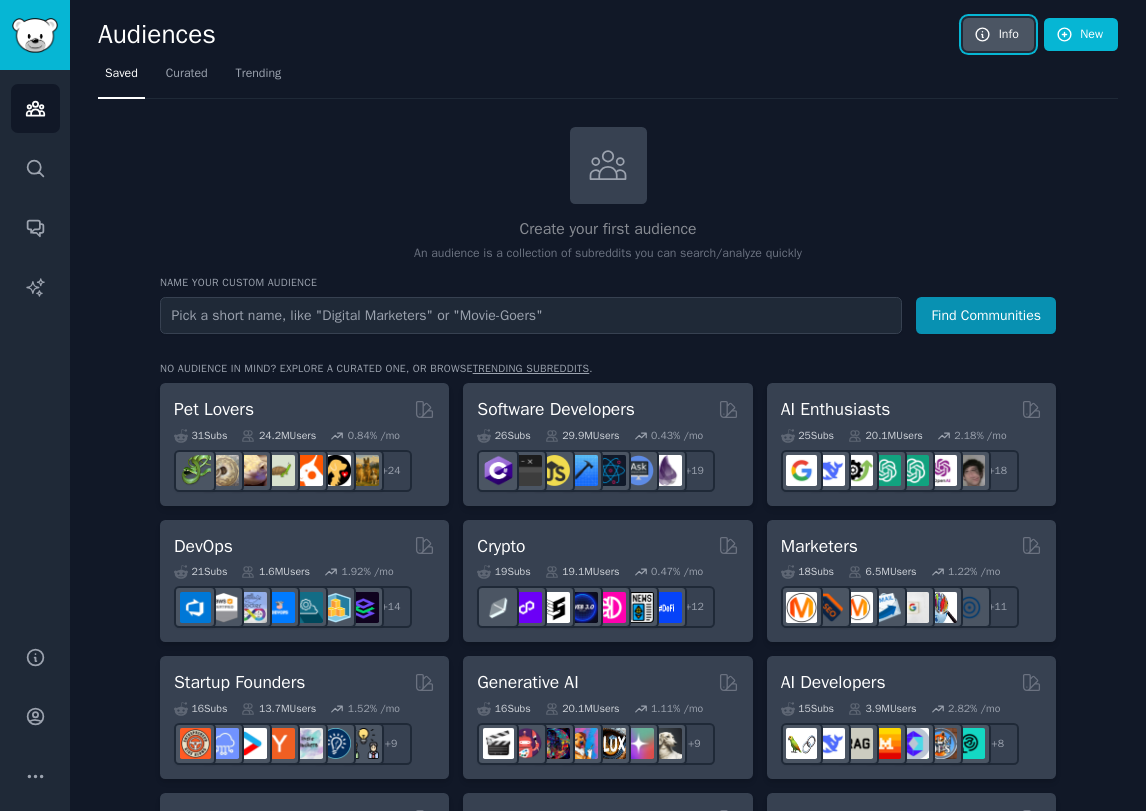click on "Info" at bounding box center [998, 35] 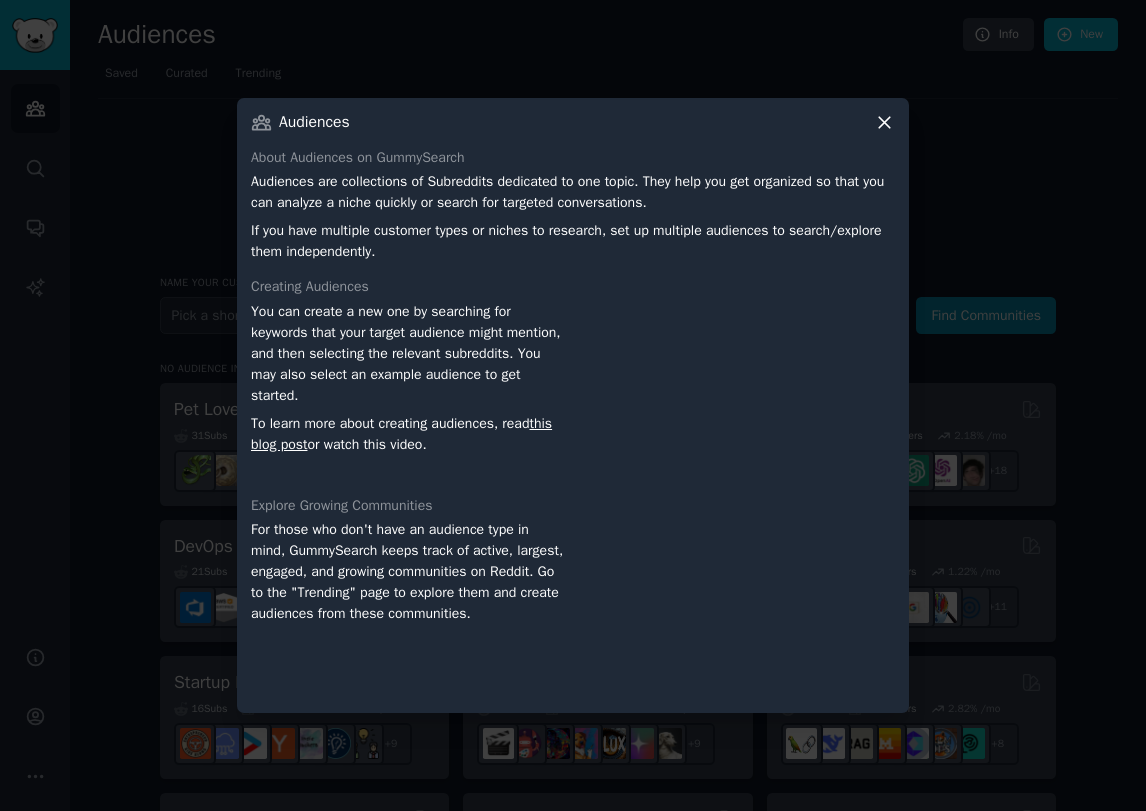 click 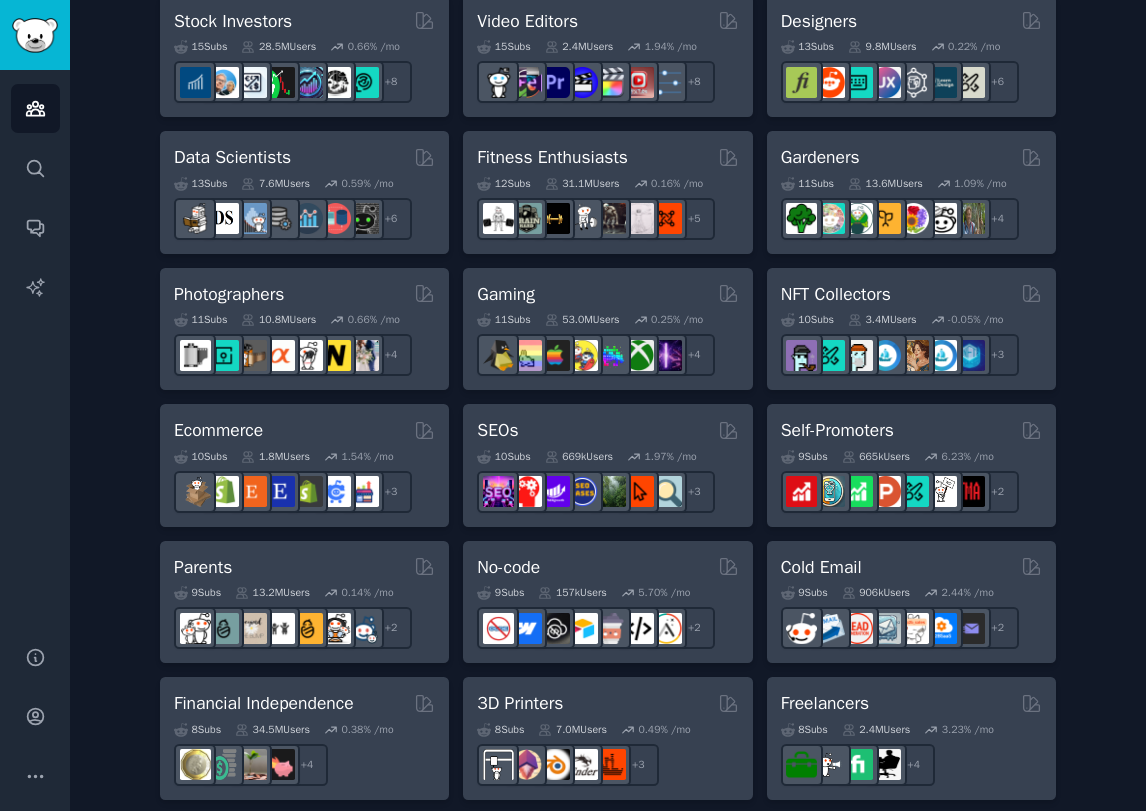 scroll, scrollTop: 0, scrollLeft: 0, axis: both 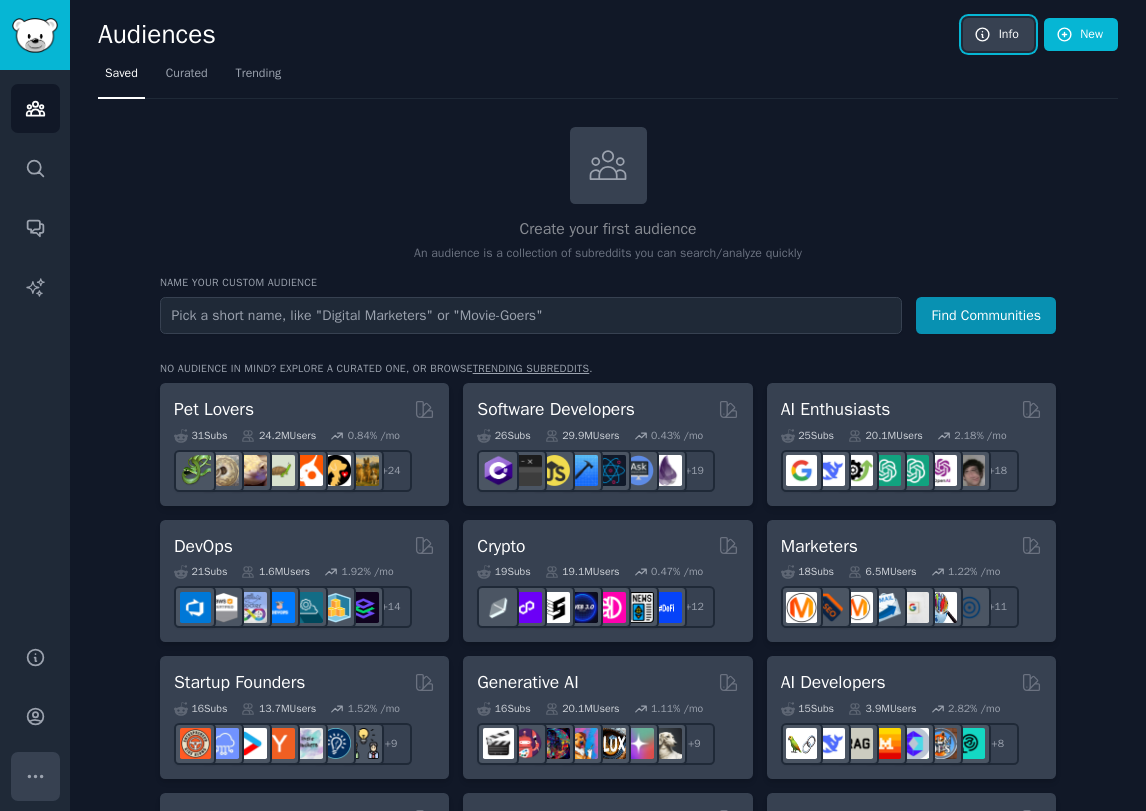 click 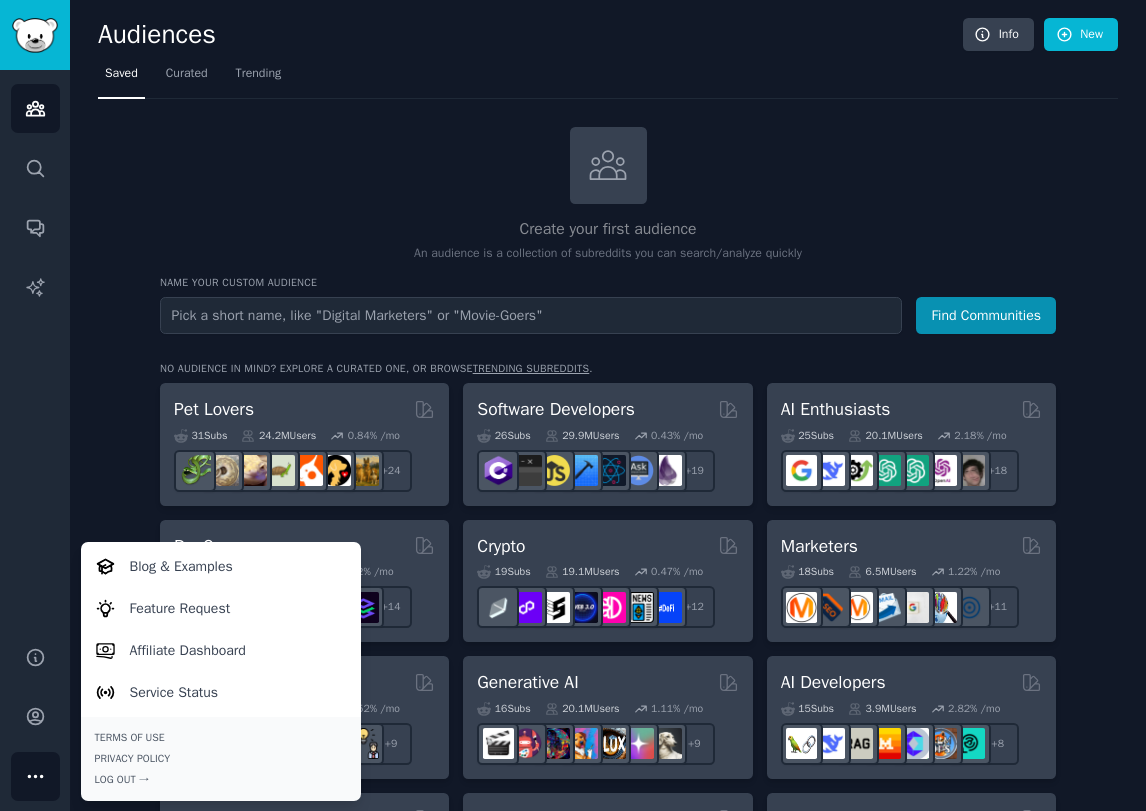 click on "Create your first audience An audience is a collection of subreddits you can search/analyze quickly" at bounding box center (608, 195) 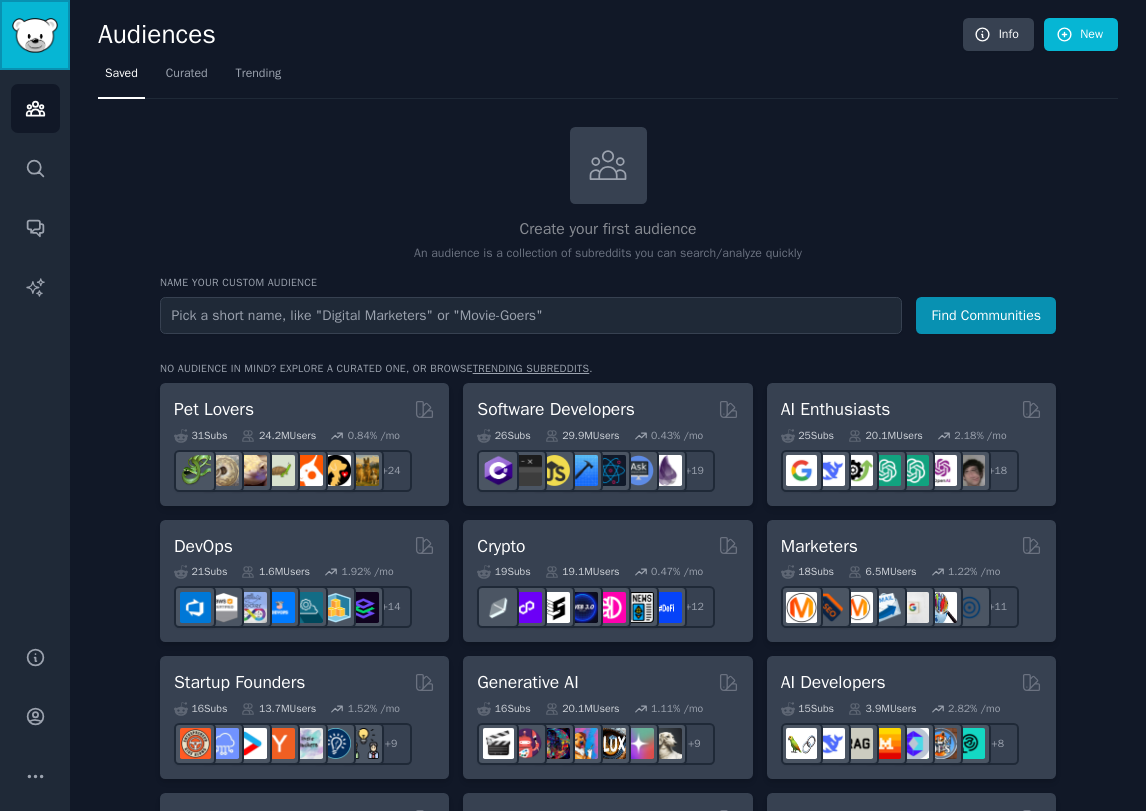 click at bounding box center [35, 35] 